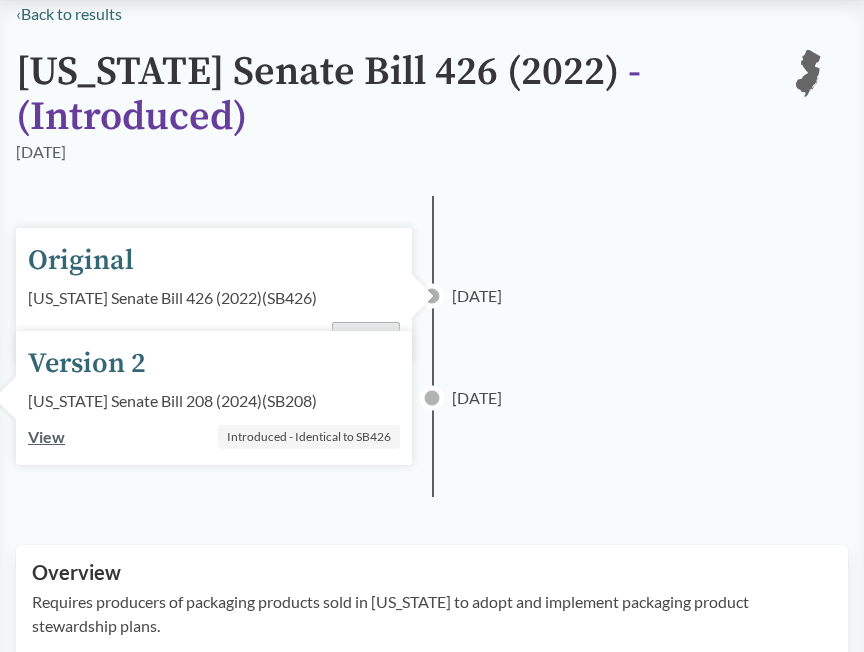 scroll, scrollTop: 179, scrollLeft: 0, axis: vertical 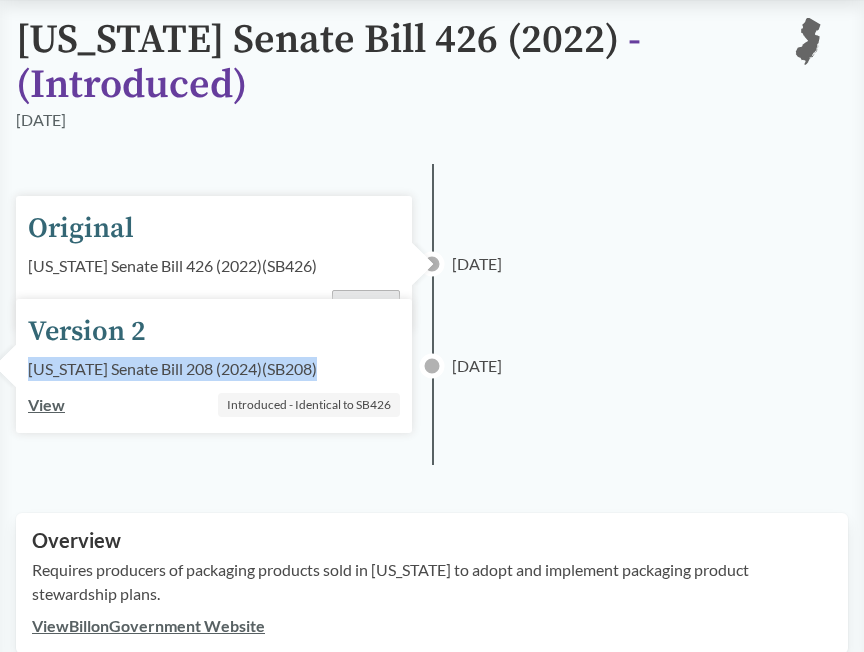 drag, startPoint x: 329, startPoint y: 368, endPoint x: 30, endPoint y: 374, distance: 299.06018 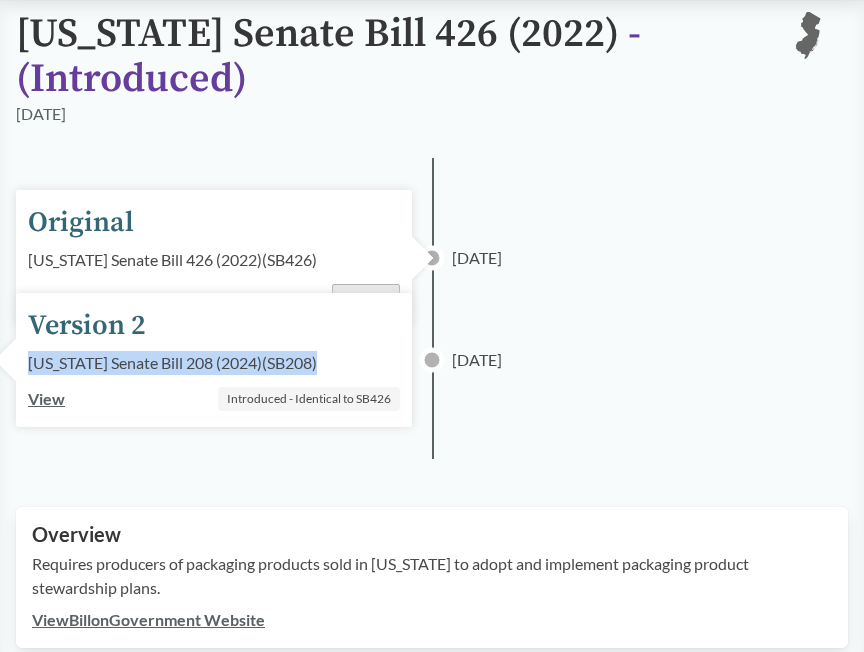 scroll, scrollTop: 544, scrollLeft: 0, axis: vertical 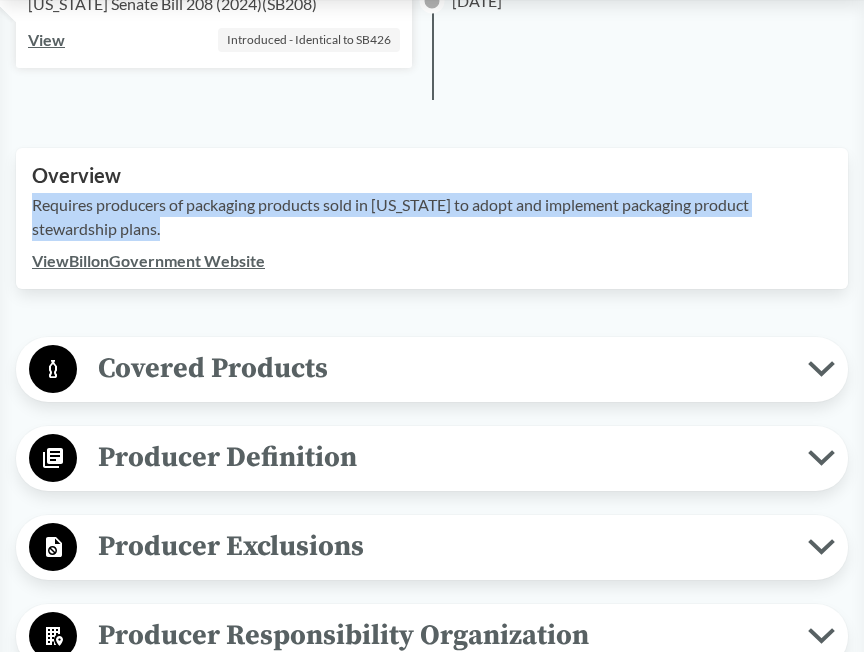drag, startPoint x: 169, startPoint y: 228, endPoint x: 26, endPoint y: 210, distance: 144.12842 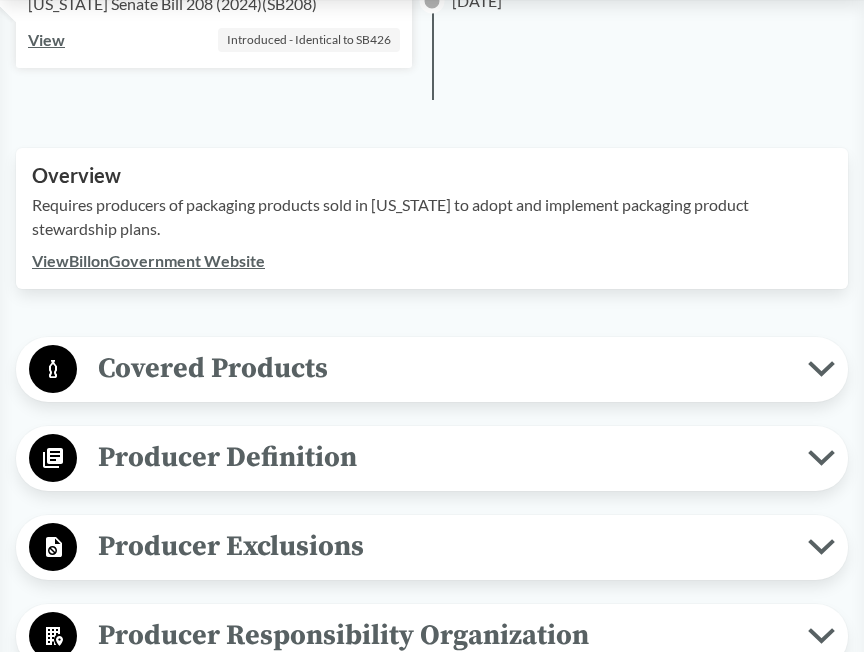 click on "Covered Products" at bounding box center [442, 368] 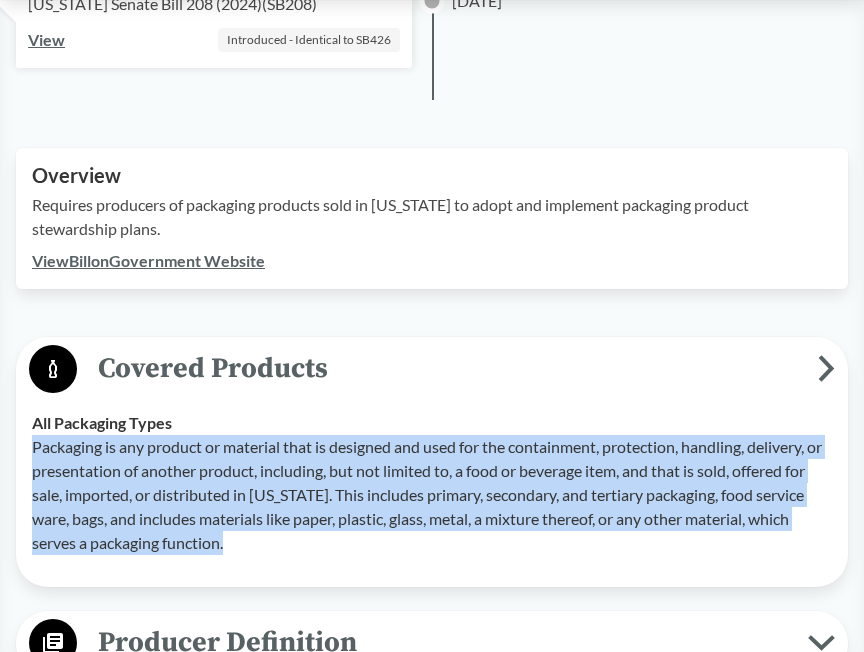 drag, startPoint x: 291, startPoint y: 539, endPoint x: 27, endPoint y: 448, distance: 279.24362 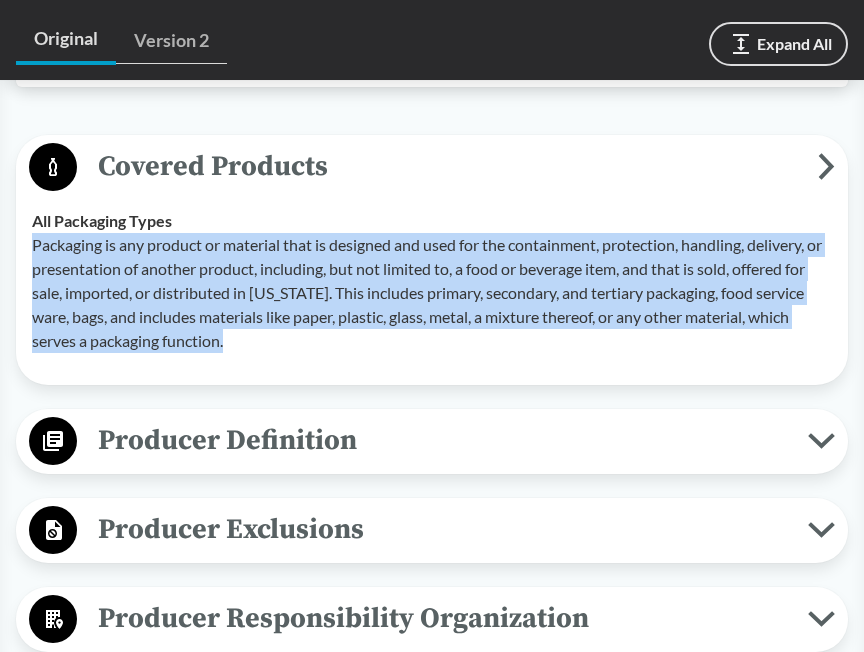 scroll, scrollTop: 846, scrollLeft: 0, axis: vertical 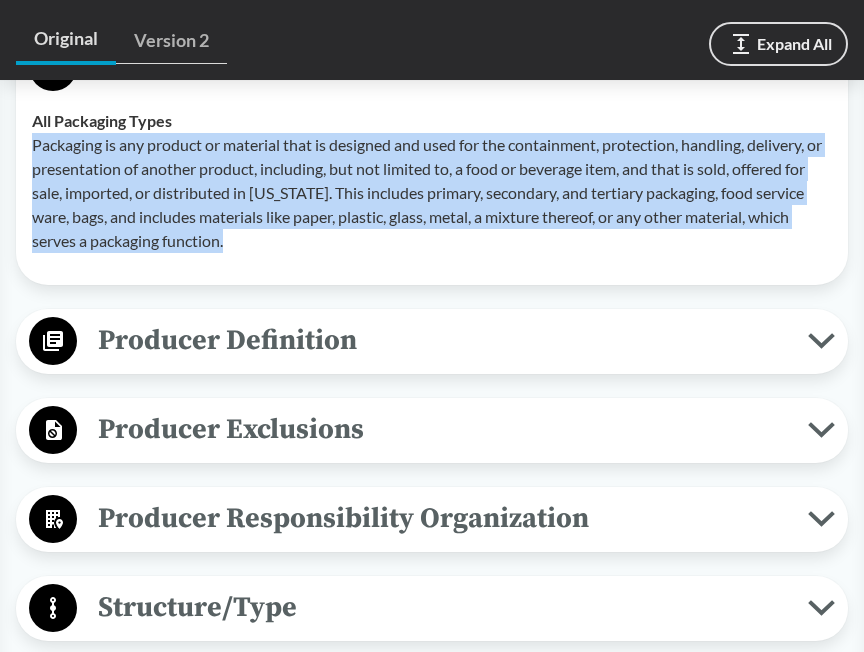 click on "Producer Definition" at bounding box center [442, 340] 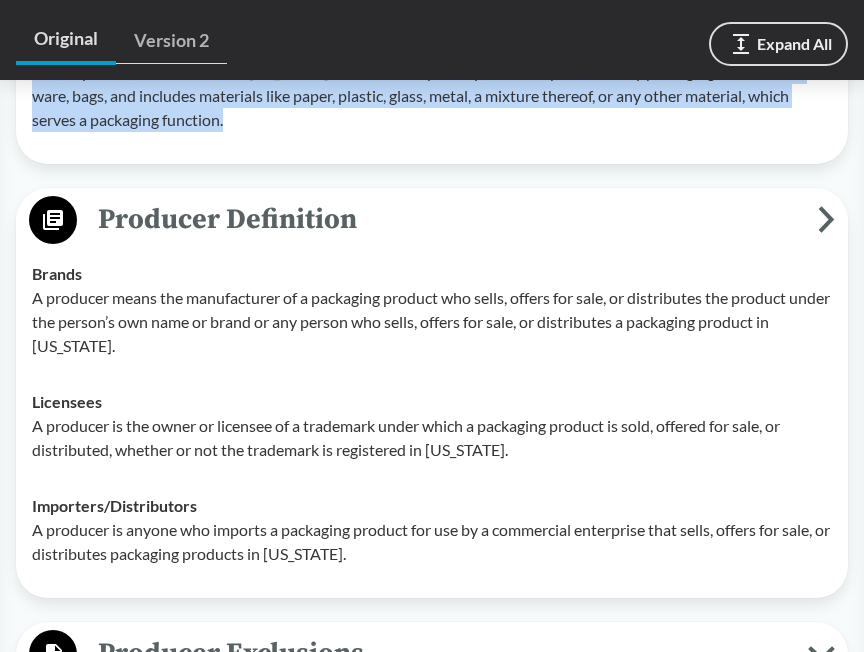 scroll, scrollTop: 970, scrollLeft: 0, axis: vertical 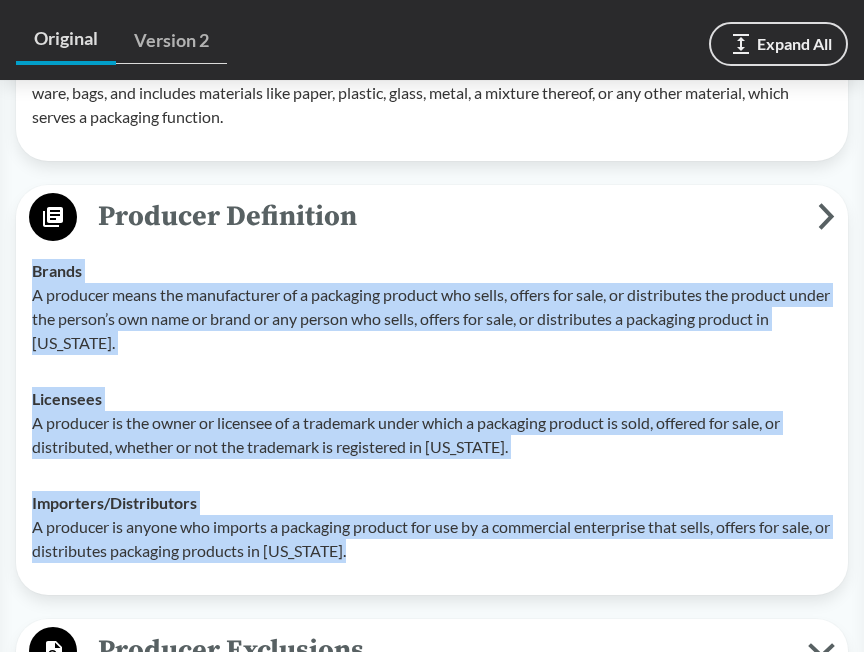 drag, startPoint x: 372, startPoint y: 553, endPoint x: 31, endPoint y: 277, distance: 438.69922 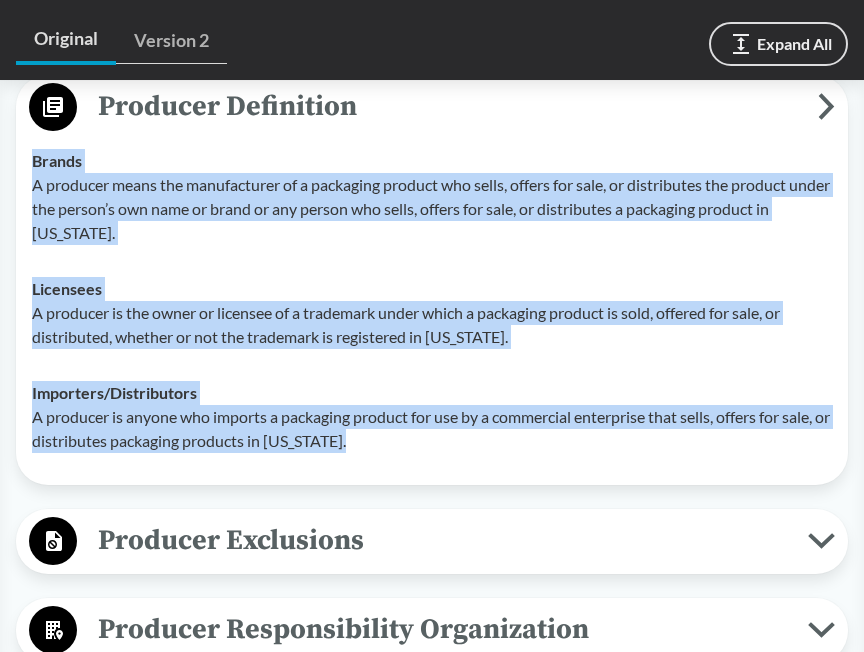 scroll, scrollTop: 1363, scrollLeft: 0, axis: vertical 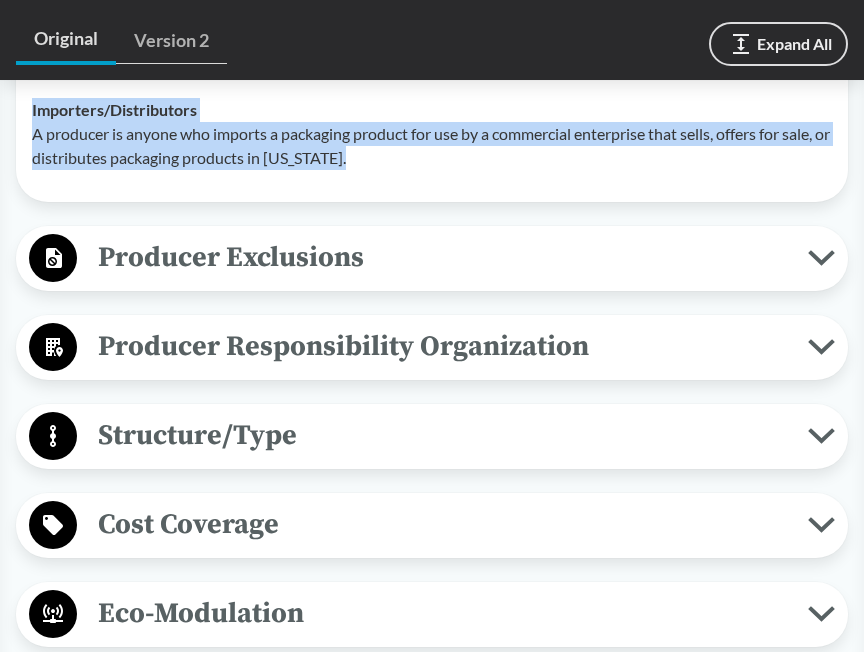 click on "Producer Exclusions" at bounding box center (442, 257) 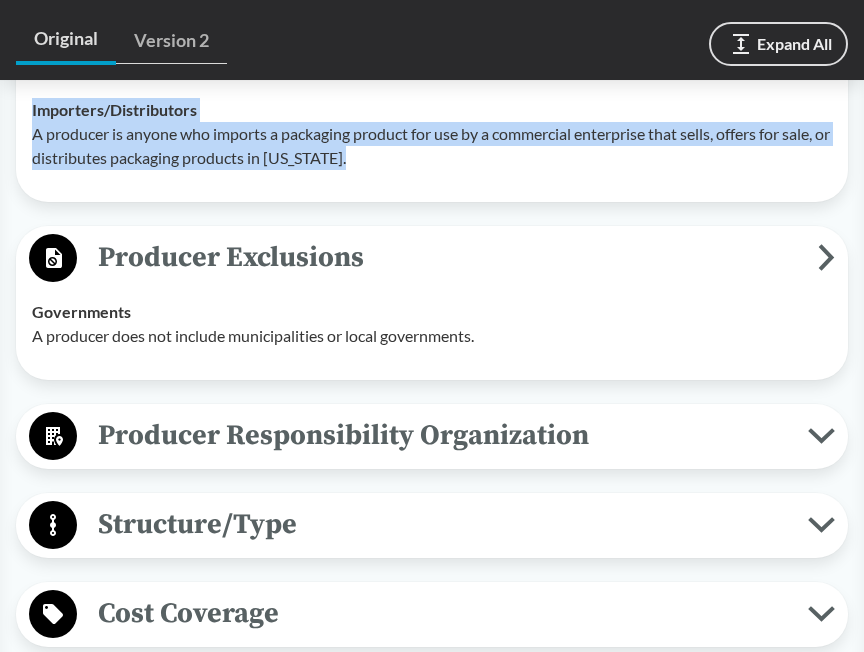 click on "Producer Exclusions" at bounding box center (447, 257) 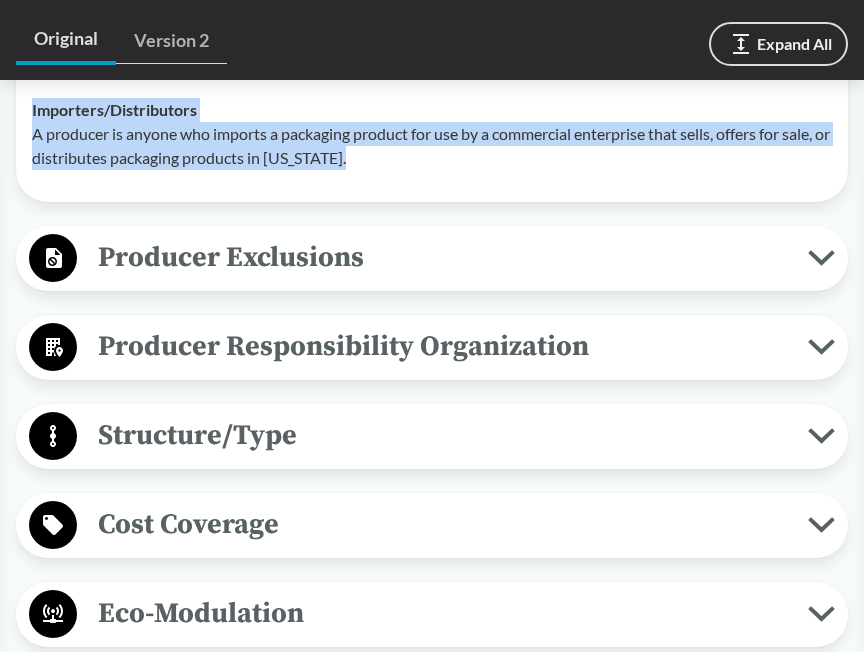 click on "Producer Responsibility Organization" at bounding box center (442, 346) 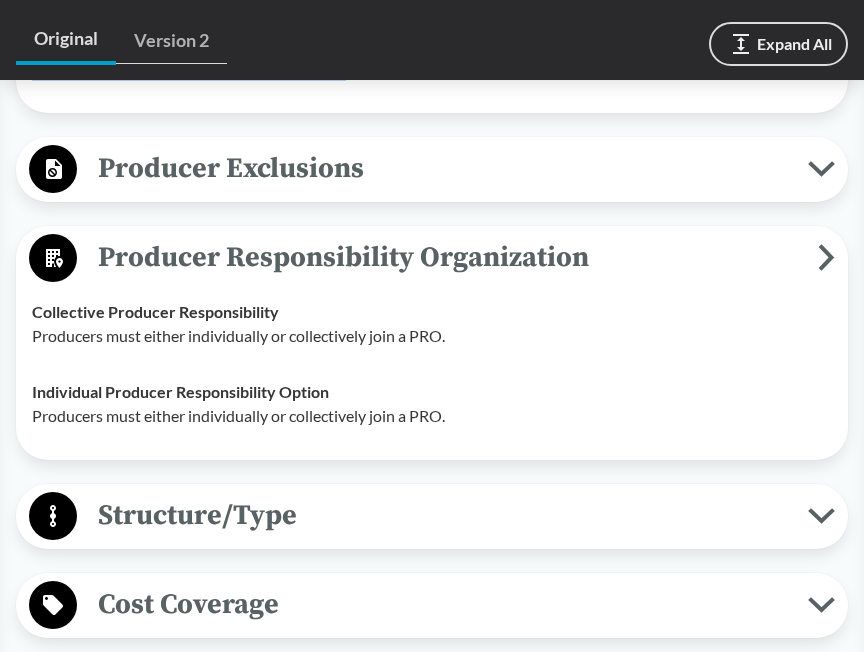 scroll, scrollTop: 1454, scrollLeft: 0, axis: vertical 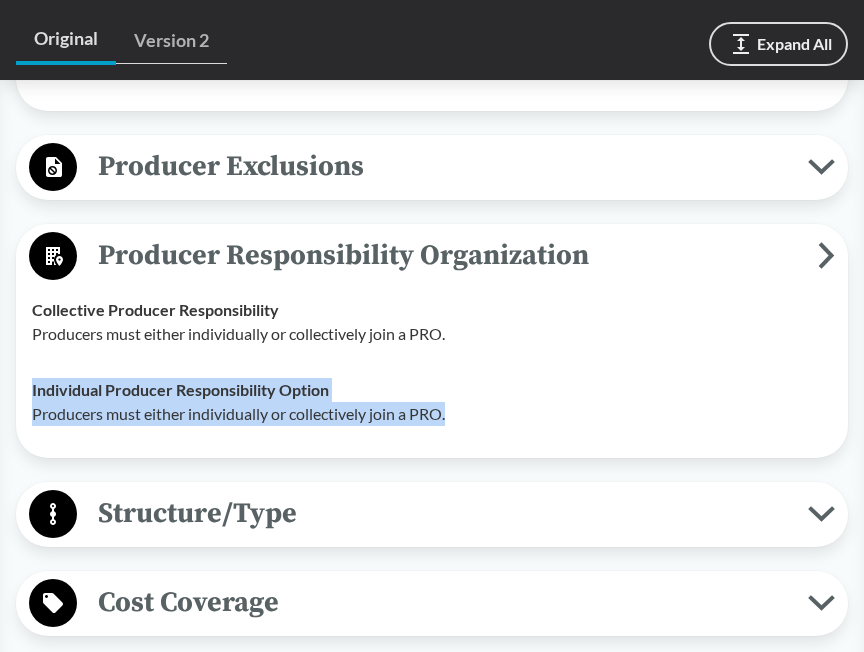 drag, startPoint x: 465, startPoint y: 417, endPoint x: 82, endPoint y: 363, distance: 386.78806 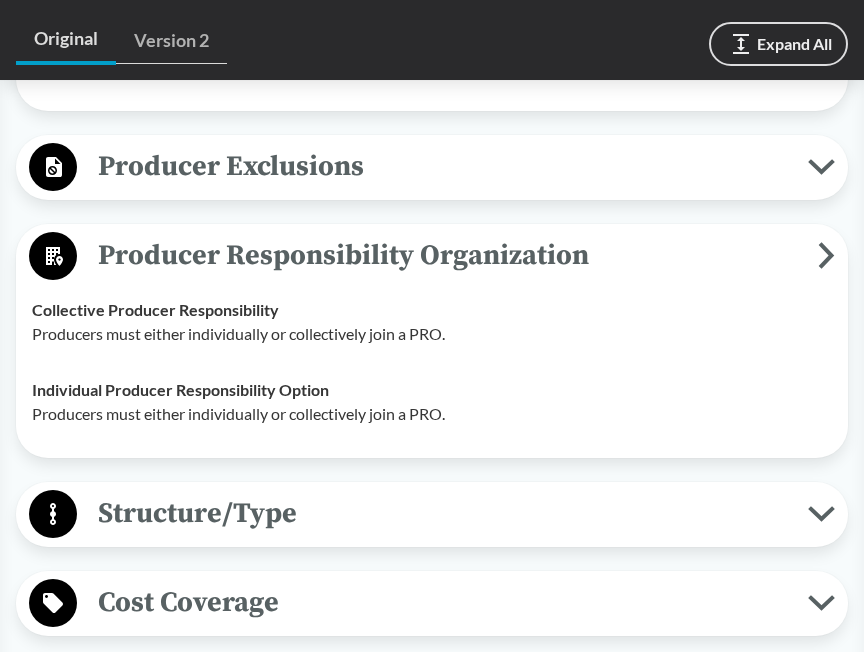 click on "Producers must either individually or collectively join a PRO." at bounding box center [432, 334] 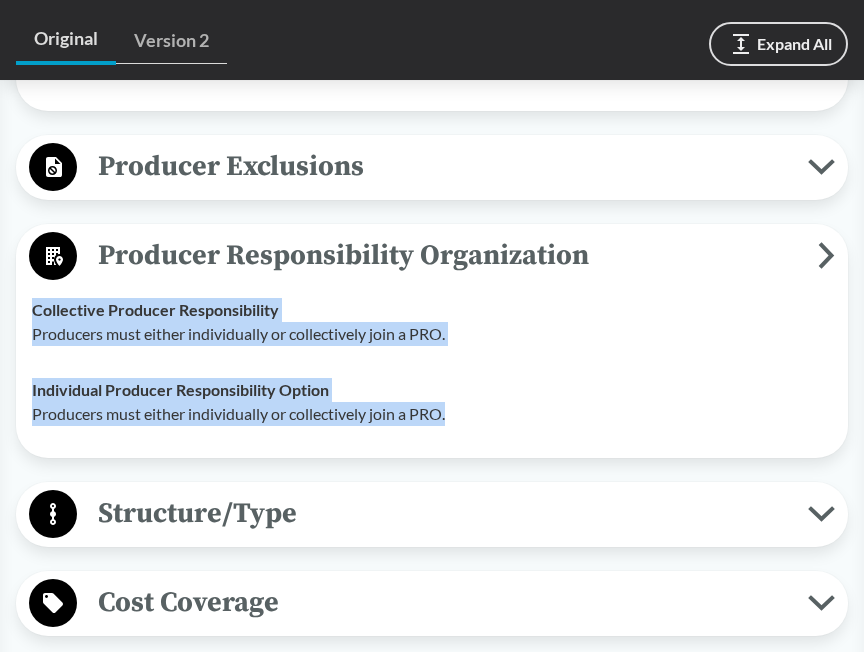 drag, startPoint x: 457, startPoint y: 413, endPoint x: 35, endPoint y: 305, distance: 435.60074 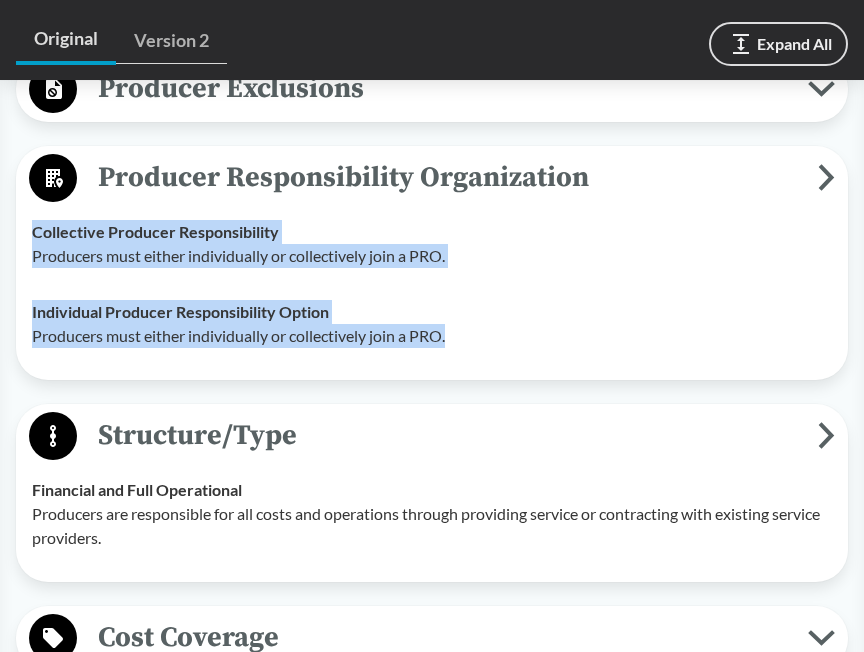 scroll, scrollTop: 1695, scrollLeft: 0, axis: vertical 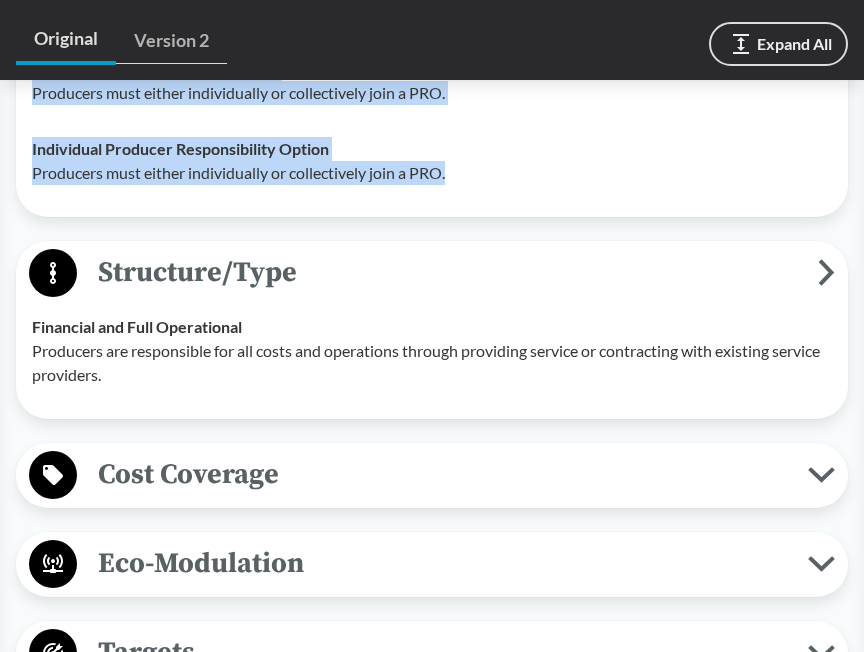 click on "Cost Coverage" at bounding box center [442, 474] 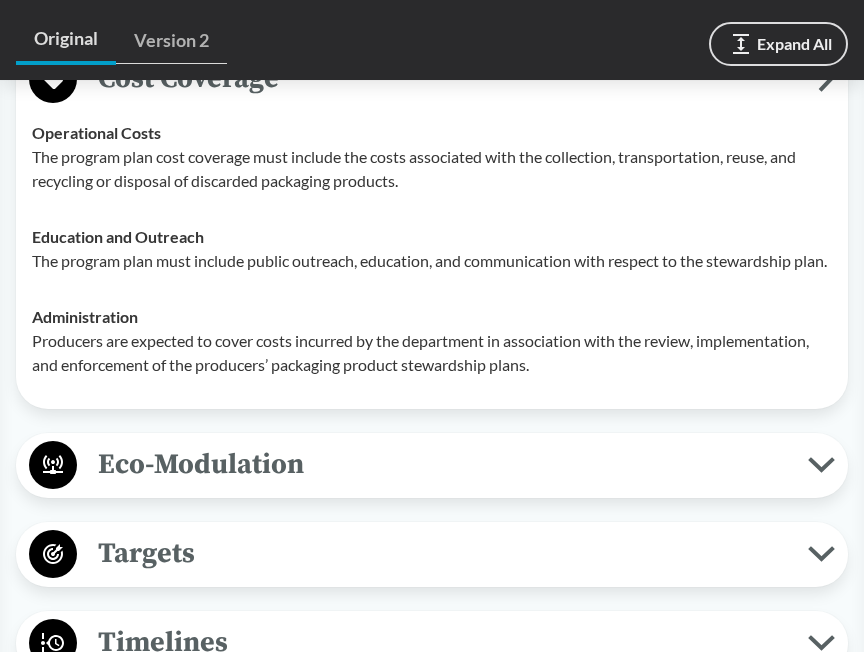 scroll, scrollTop: 2303, scrollLeft: 0, axis: vertical 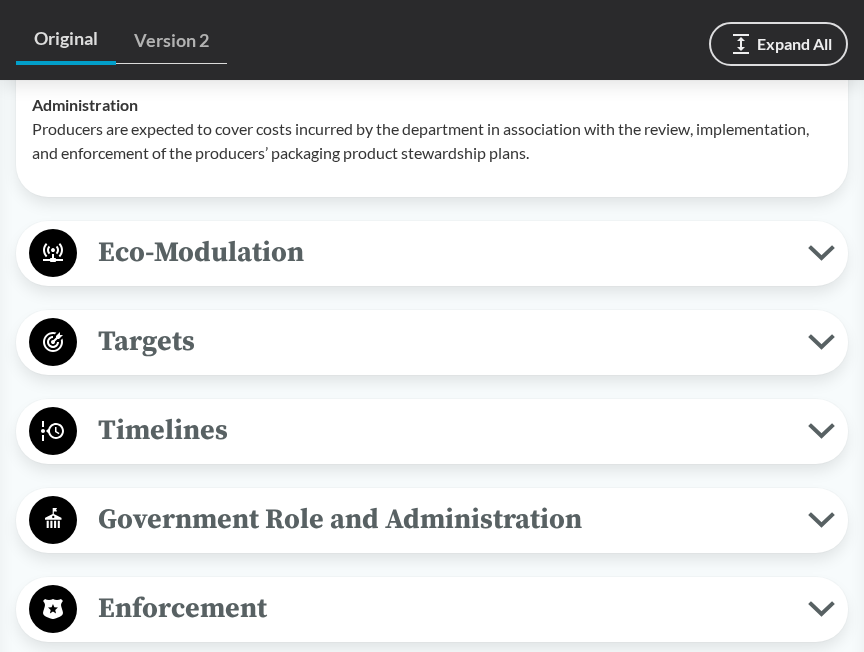 click on "Eco-Modulation" at bounding box center (442, 252) 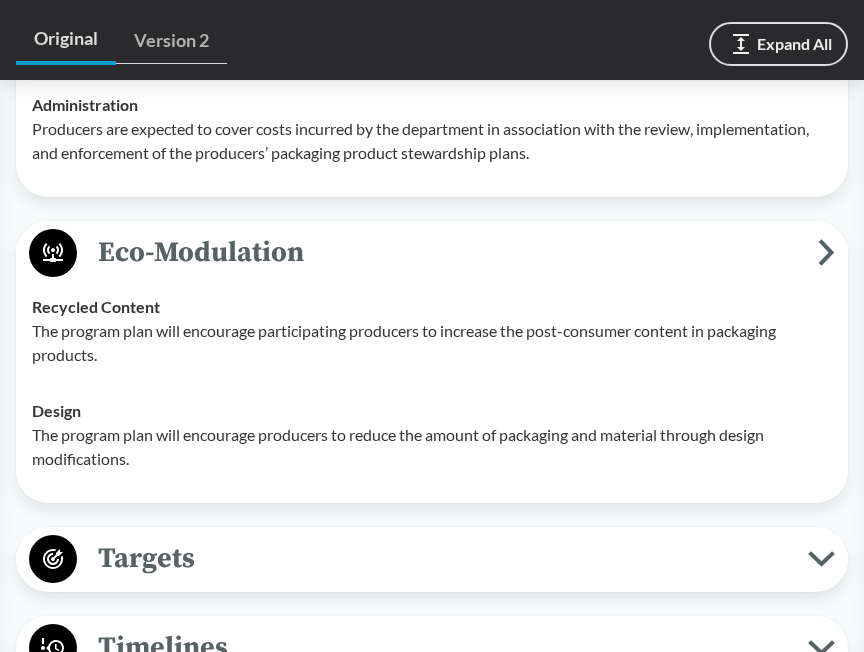 click on "Eco-Modulation" at bounding box center (447, 252) 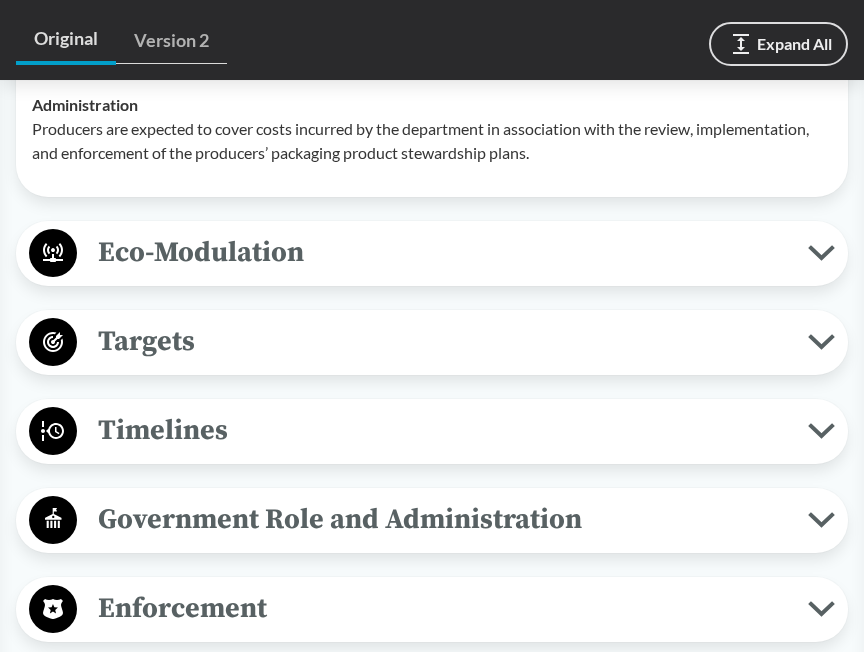 click on "Targets" at bounding box center [442, 341] 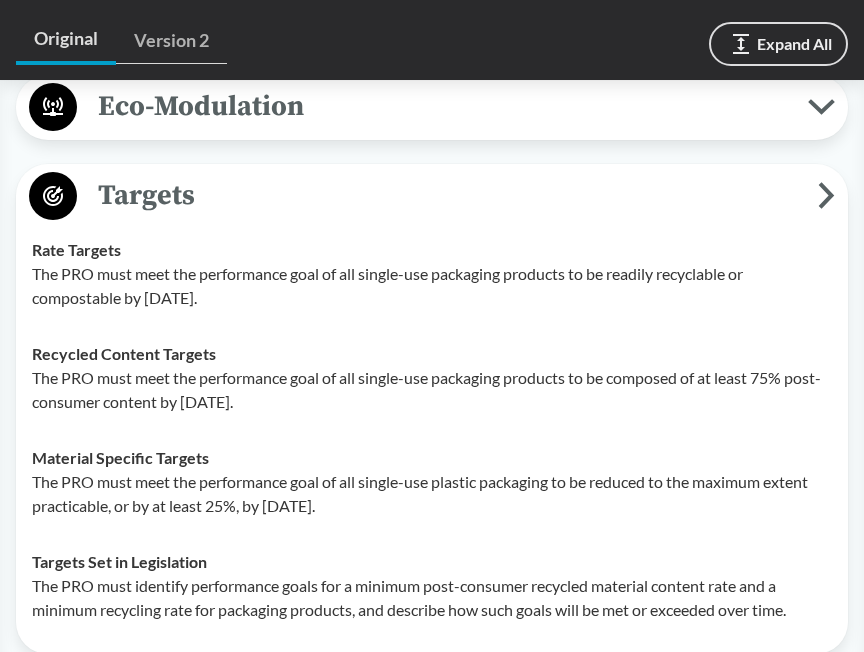 scroll, scrollTop: 2551, scrollLeft: 0, axis: vertical 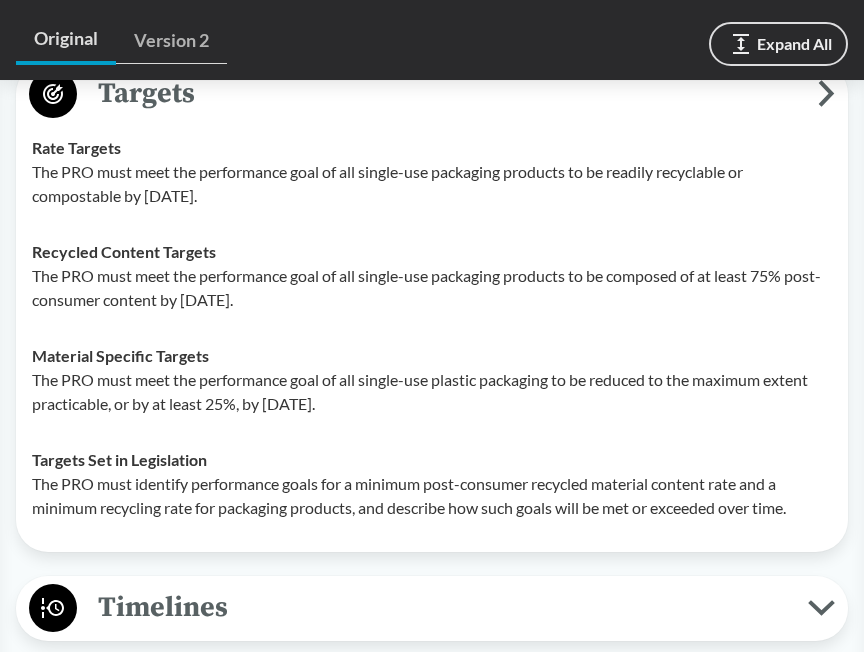 click on "The PRO must meet the performance goal of all single-use plastic packaging to be reduced to the maximum extent practicable, or by at least 25%, by [DATE]." at bounding box center (432, 392) 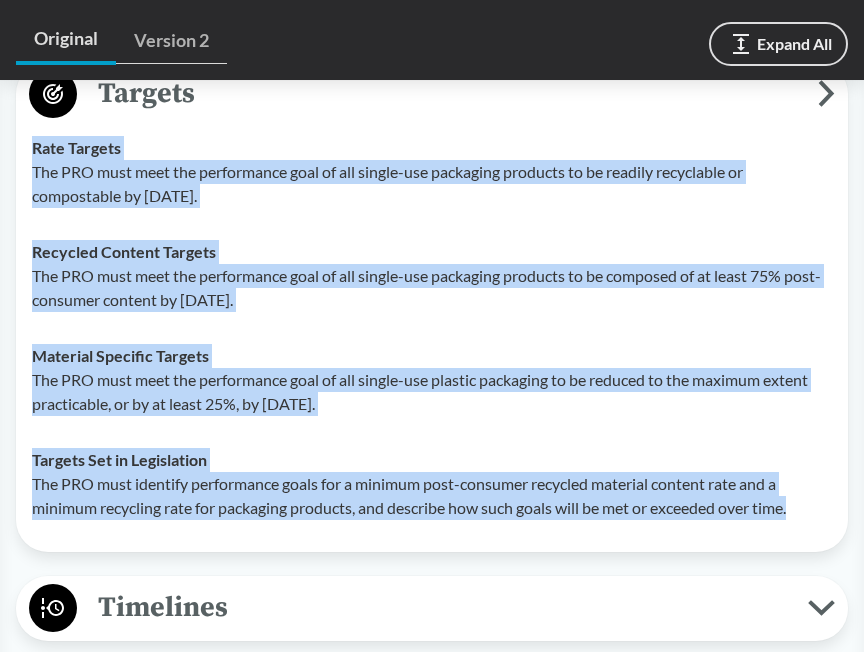 drag, startPoint x: 800, startPoint y: 532, endPoint x: 32, endPoint y: 167, distance: 850.3229 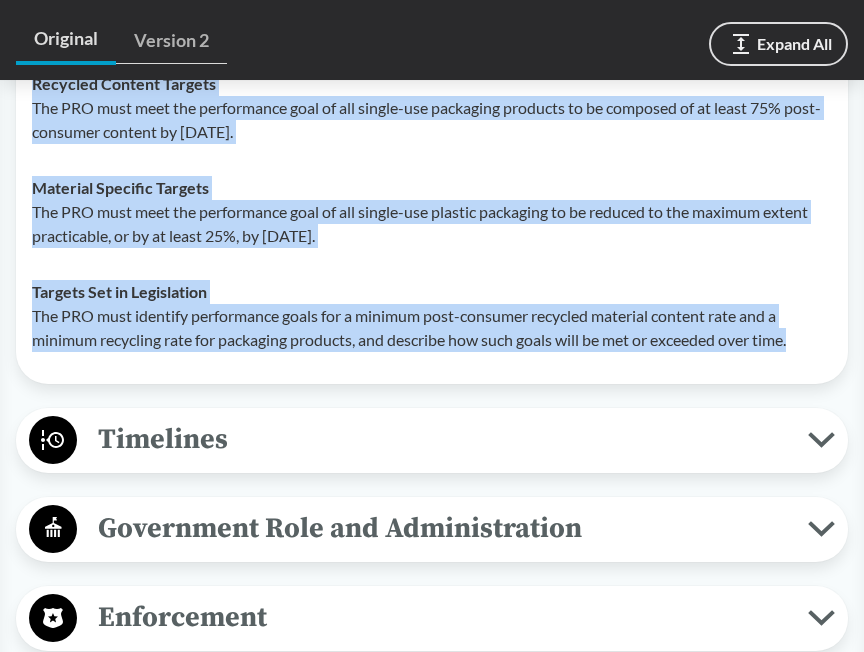 scroll, scrollTop: 2991, scrollLeft: 0, axis: vertical 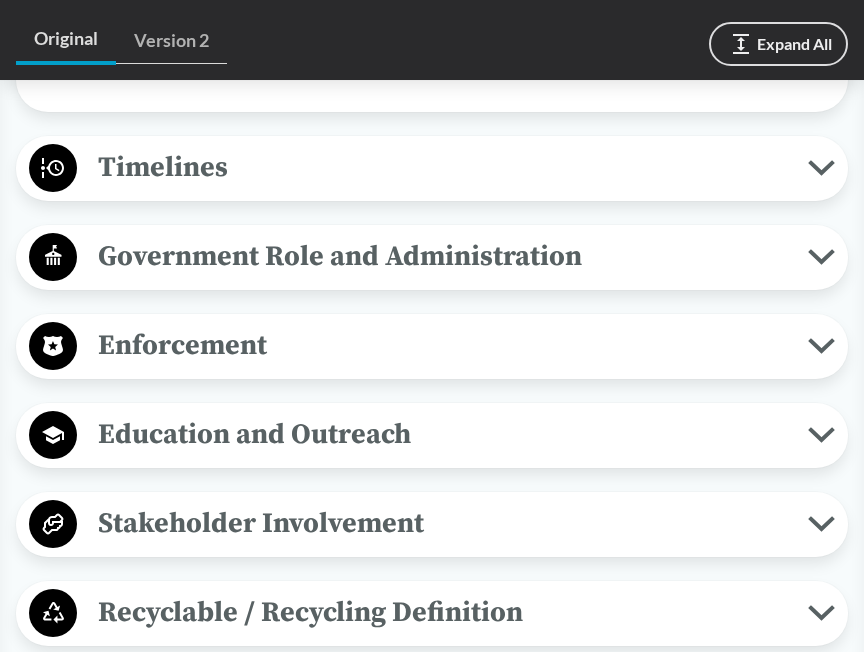 click on "Timelines" at bounding box center (442, 167) 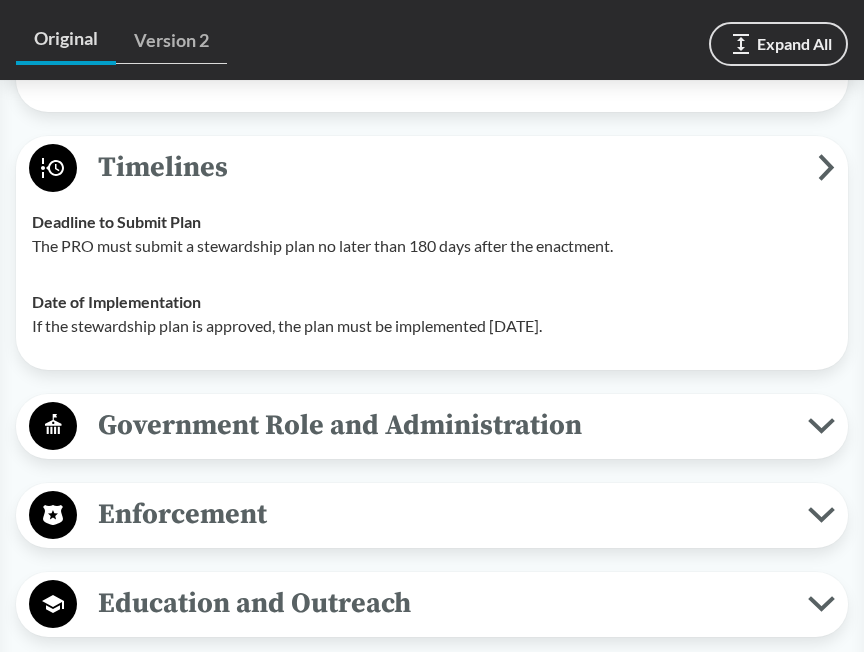 click on "Deadline to Submit Plan The PRO must submit a stewardship plan no later than 180 days after the enactment." at bounding box center (432, 234) 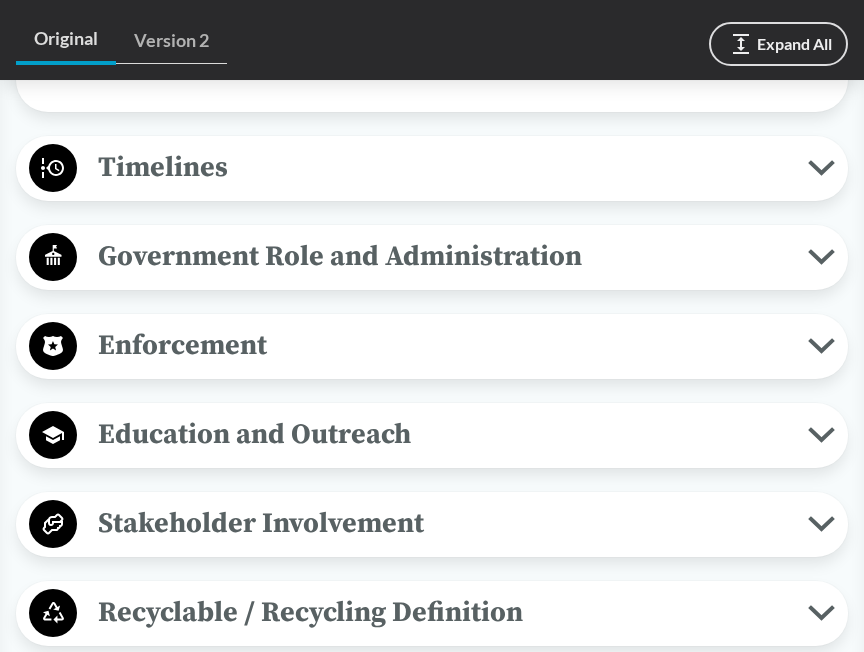 click on "Government Role and Administration" at bounding box center (442, 256) 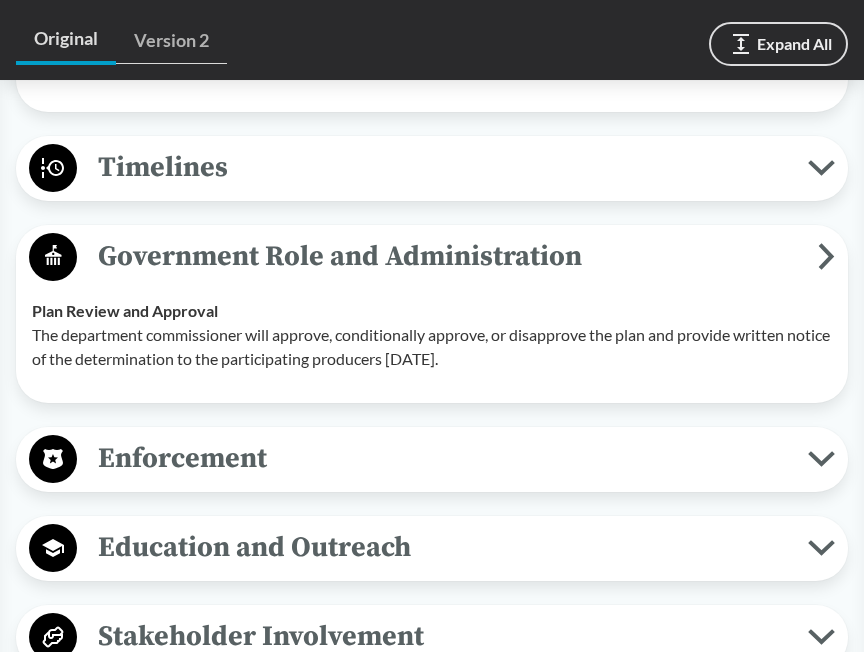 click on "Government Role and Administration" at bounding box center (447, 256) 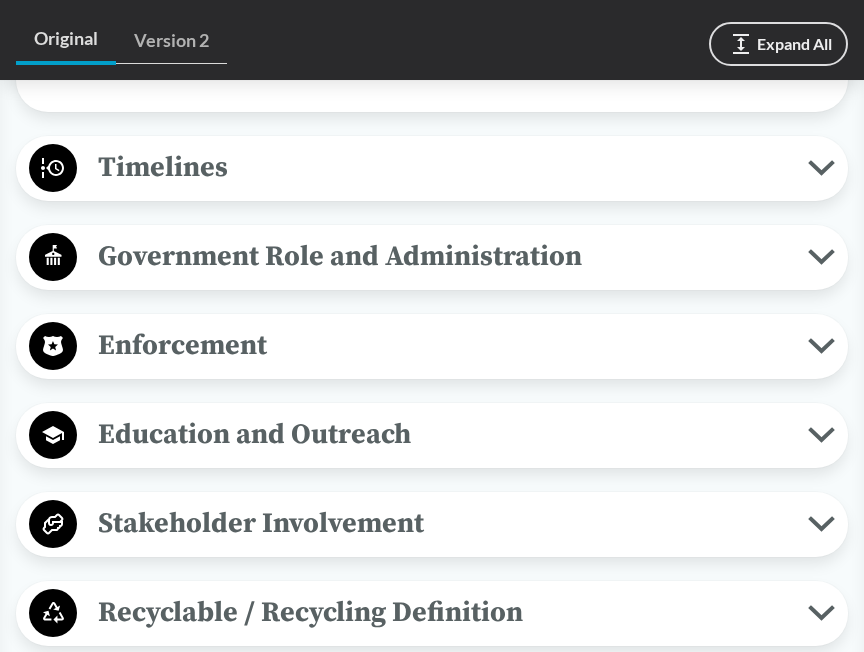click on "Enforcement" at bounding box center (442, 345) 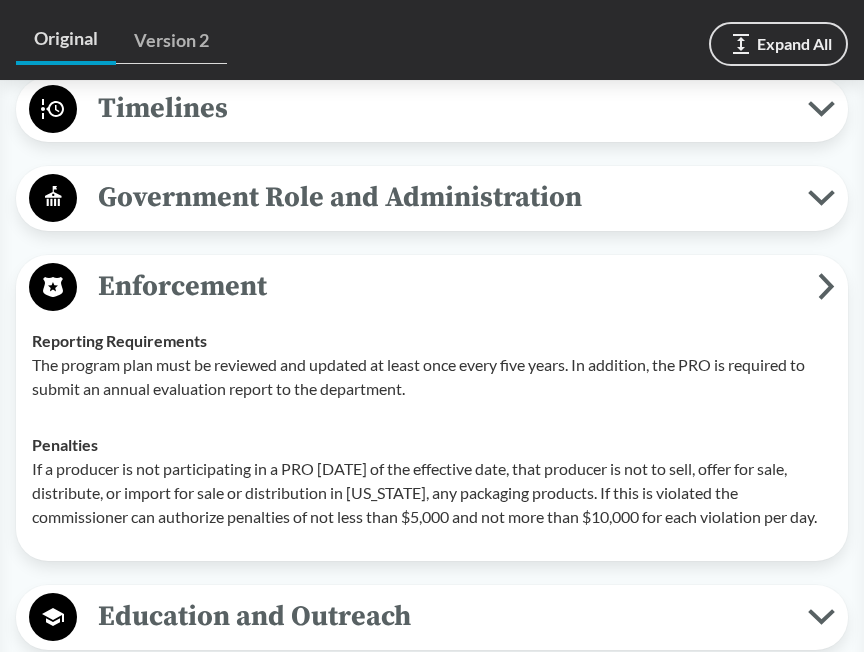 scroll, scrollTop: 3051, scrollLeft: 0, axis: vertical 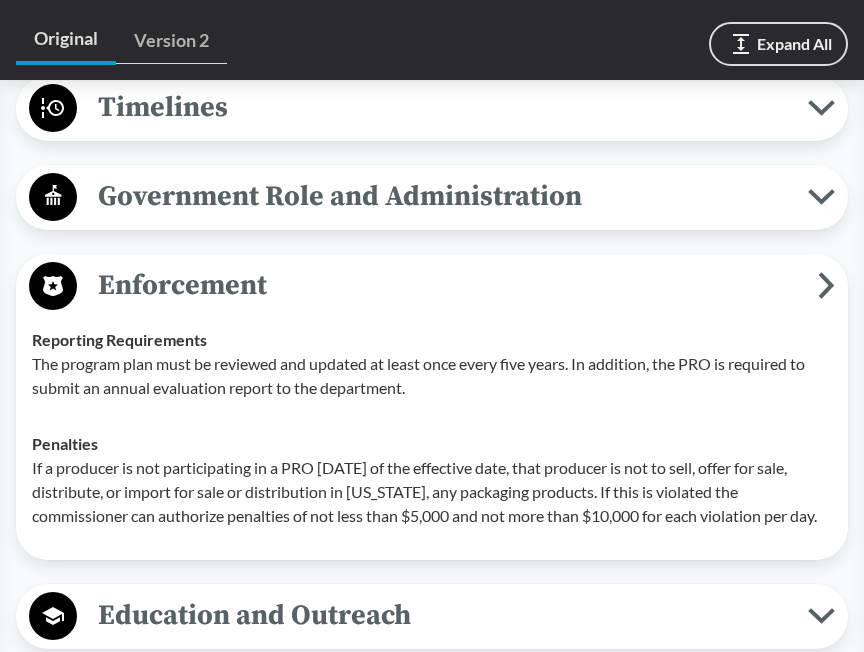 click on "The program plan must be reviewed and updated at least once every five years. In addition, the PRO is required to submit an annual evaluation report to the department." at bounding box center (432, 376) 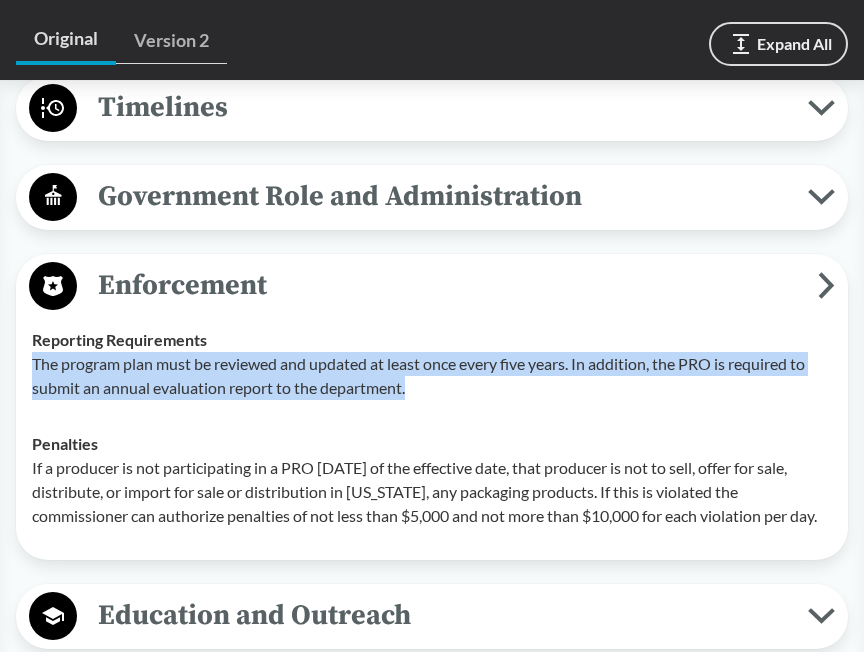 drag, startPoint x: 421, startPoint y: 411, endPoint x: 30, endPoint y: 391, distance: 391.51117 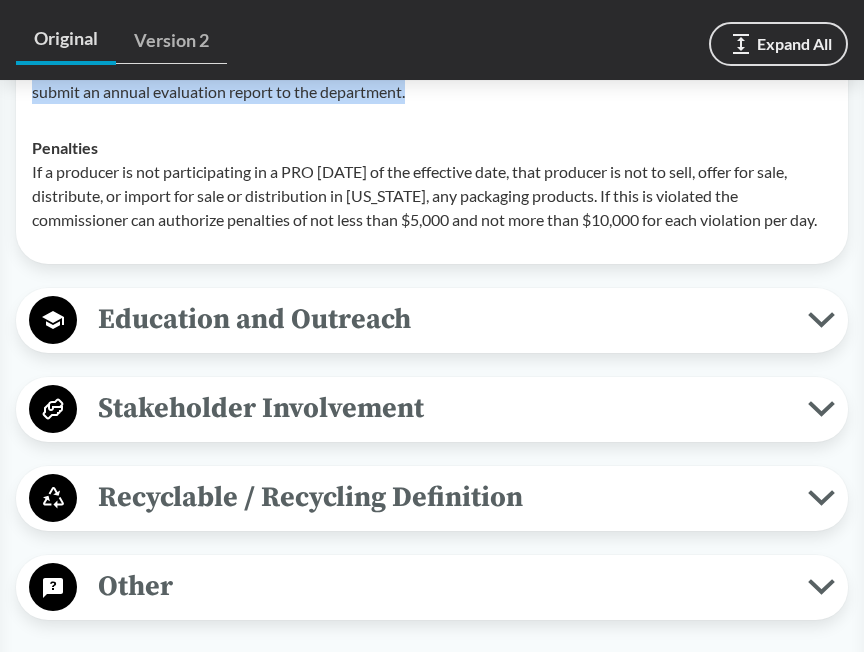scroll, scrollTop: 3416, scrollLeft: 0, axis: vertical 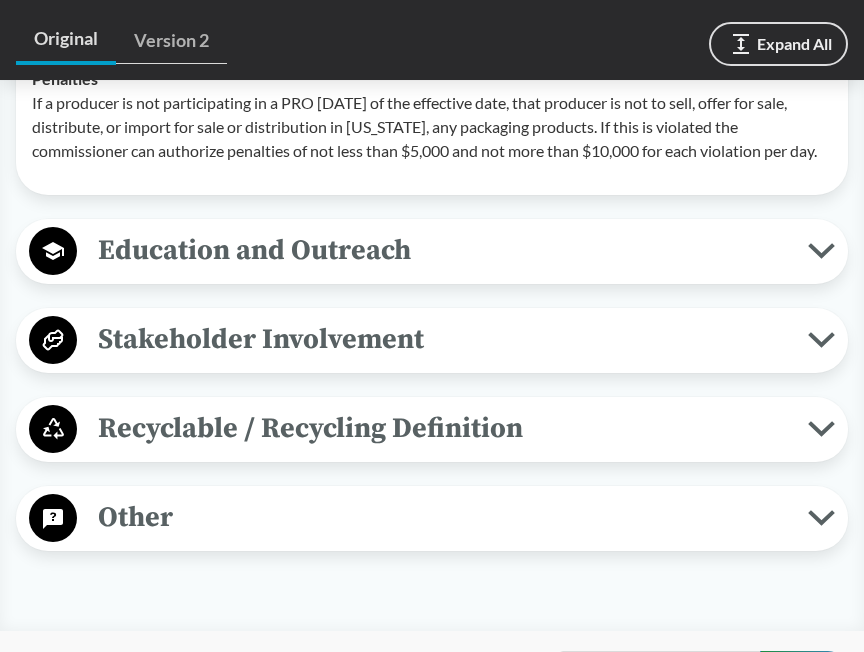 click on "Education and Outreach" at bounding box center [442, 250] 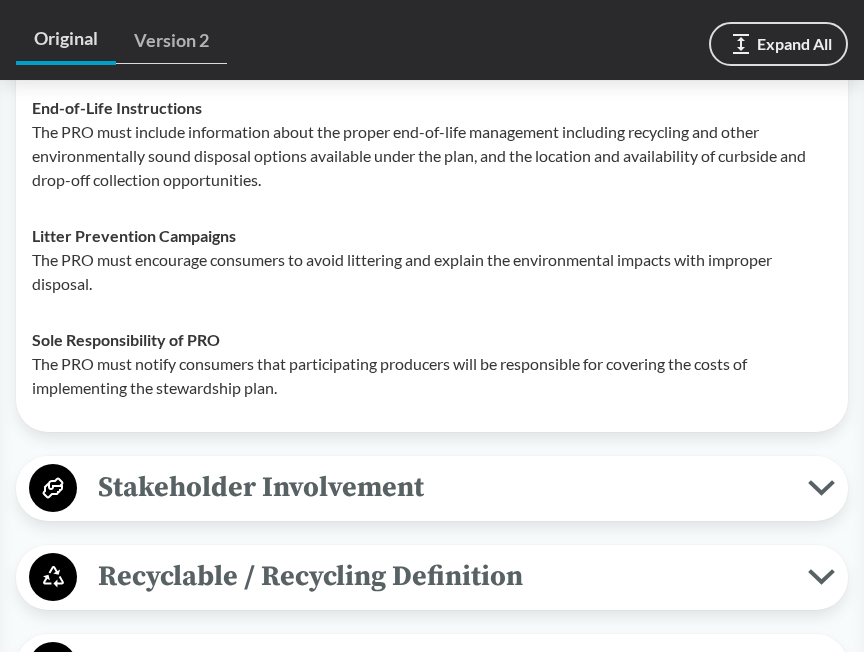 scroll, scrollTop: 3928, scrollLeft: 0, axis: vertical 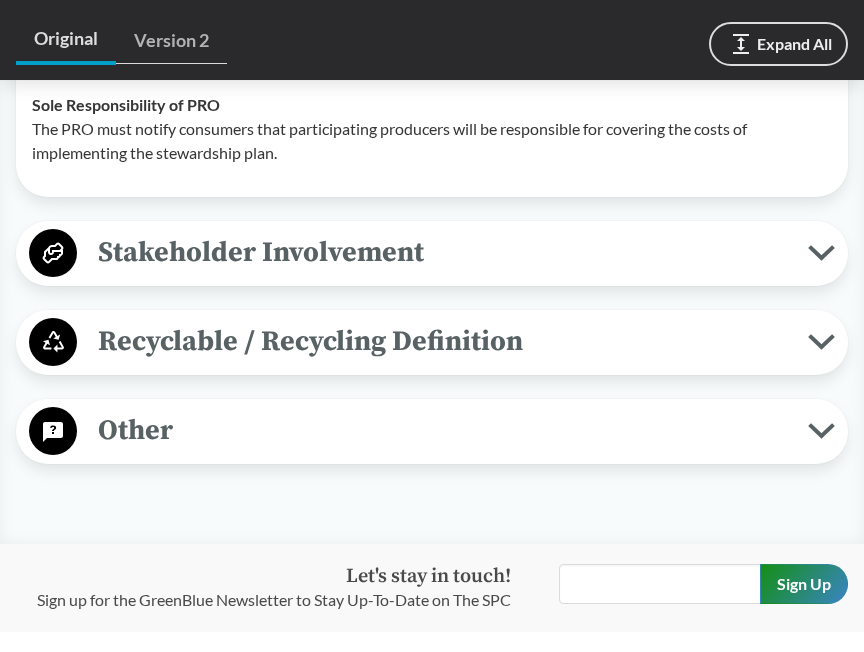 click on "Stakeholder Involvement" at bounding box center (442, 252) 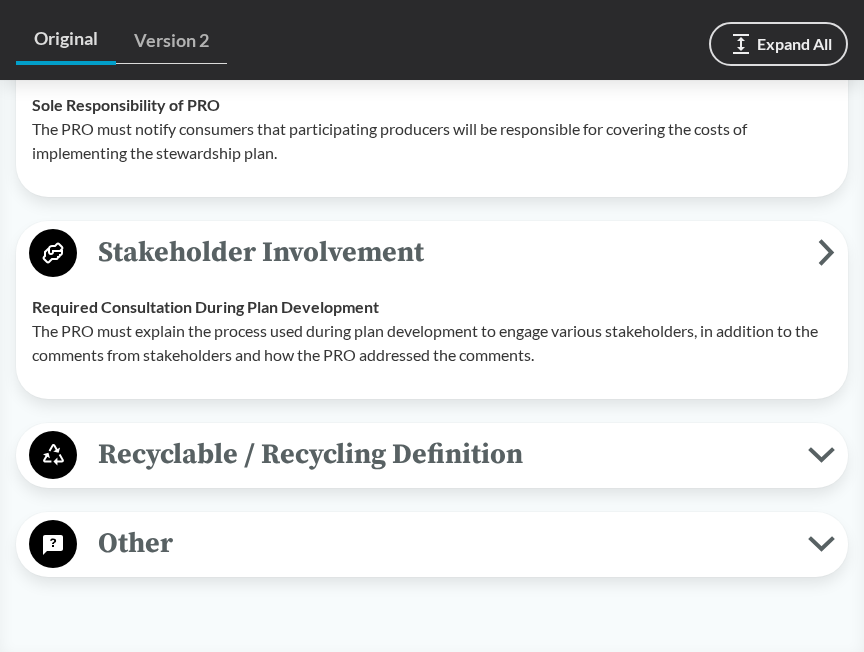 click on "Recyclable / Recycling Definition" at bounding box center (442, 454) 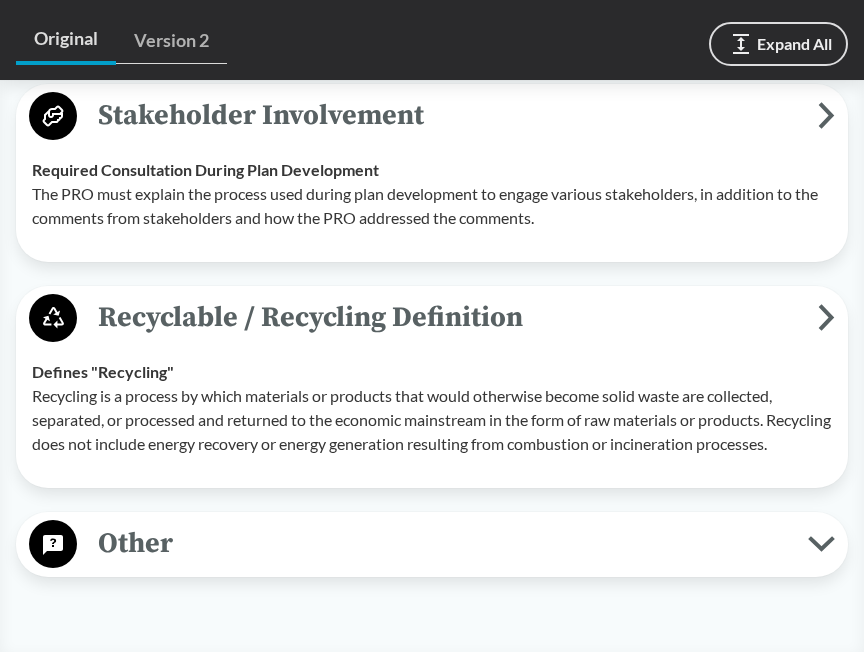 scroll, scrollTop: 4276, scrollLeft: 0, axis: vertical 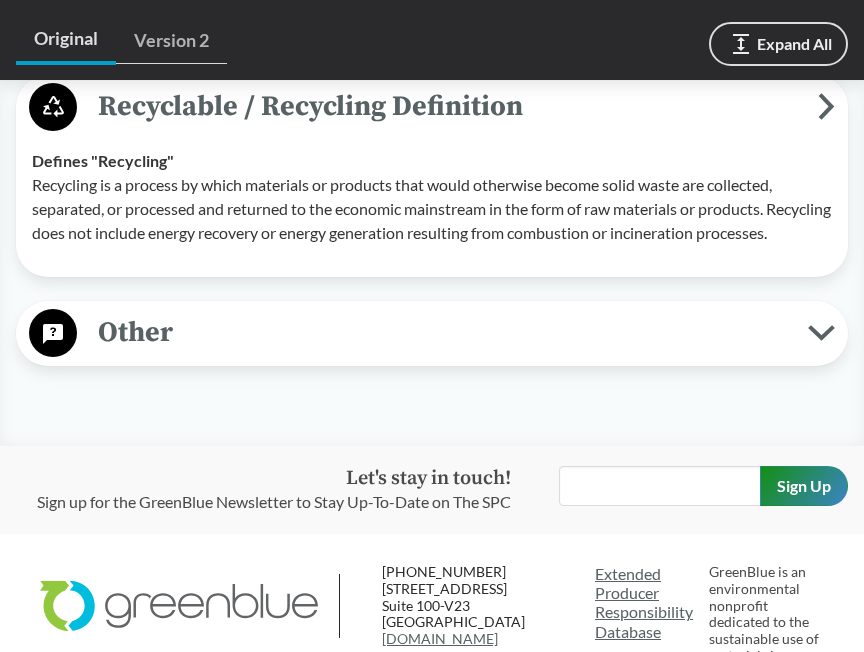 click on "Other" at bounding box center [442, 332] 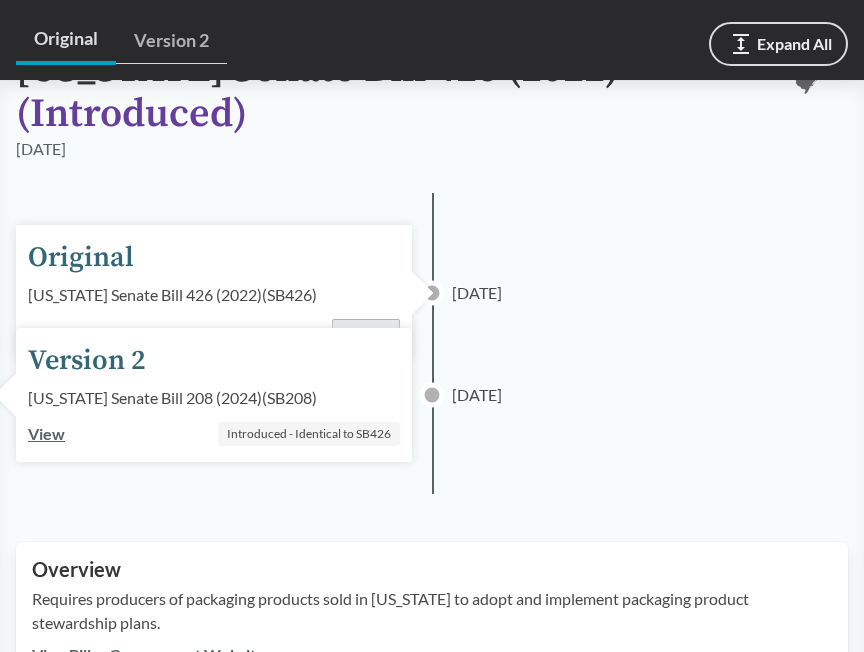 scroll, scrollTop: 0, scrollLeft: 0, axis: both 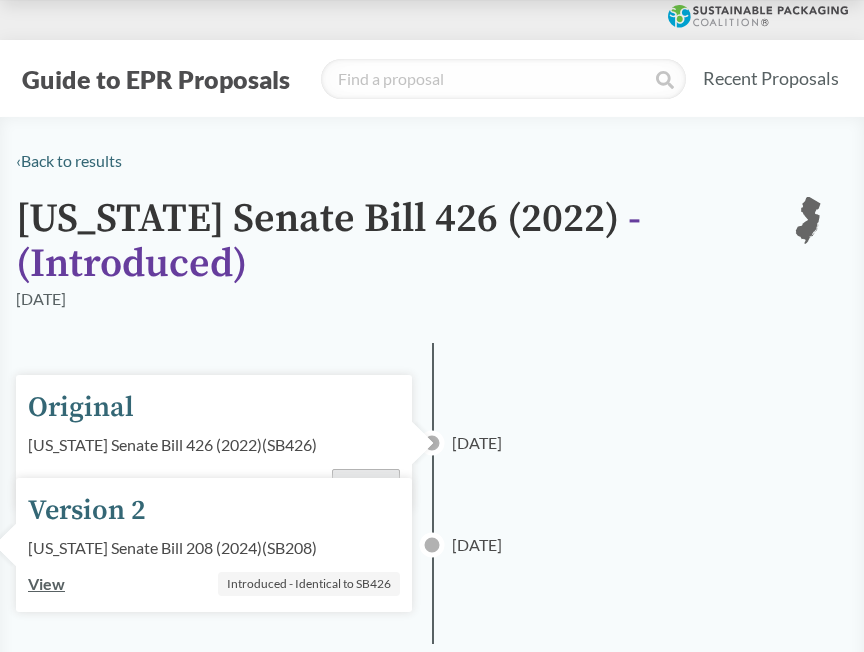 click on "Guide to EPR Proposals" at bounding box center [156, 79] 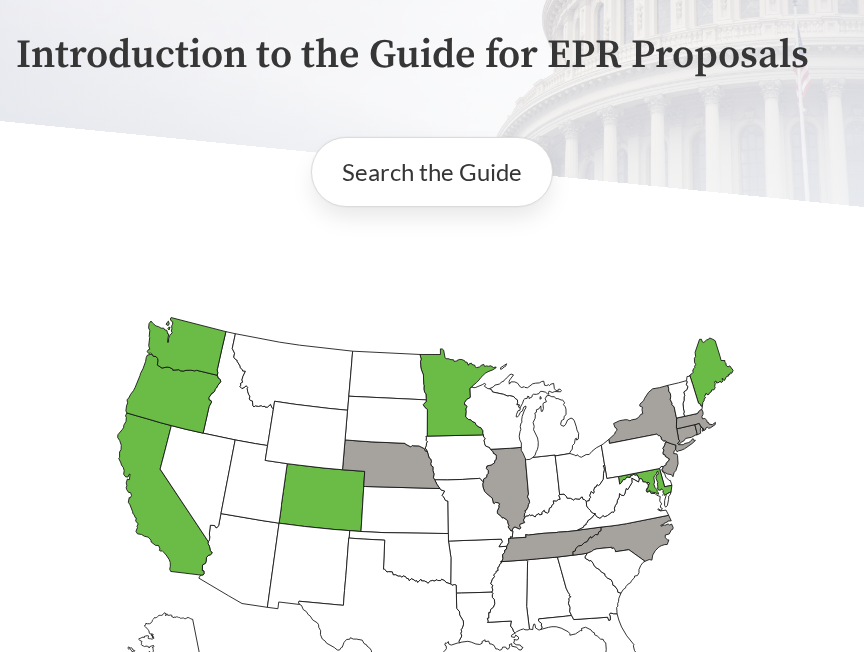 scroll, scrollTop: 322, scrollLeft: 0, axis: vertical 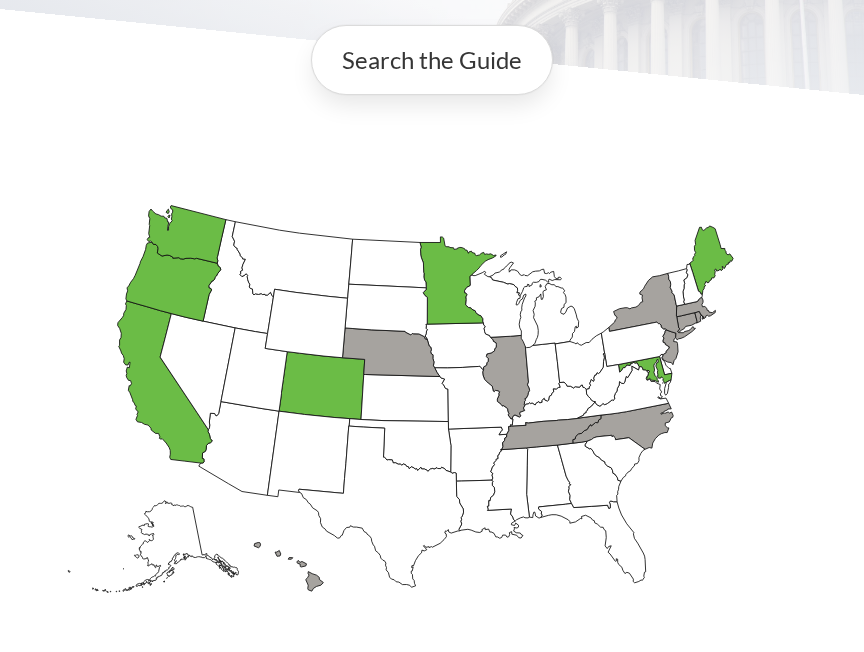 click on "[US_STATE]
Passed: 1" 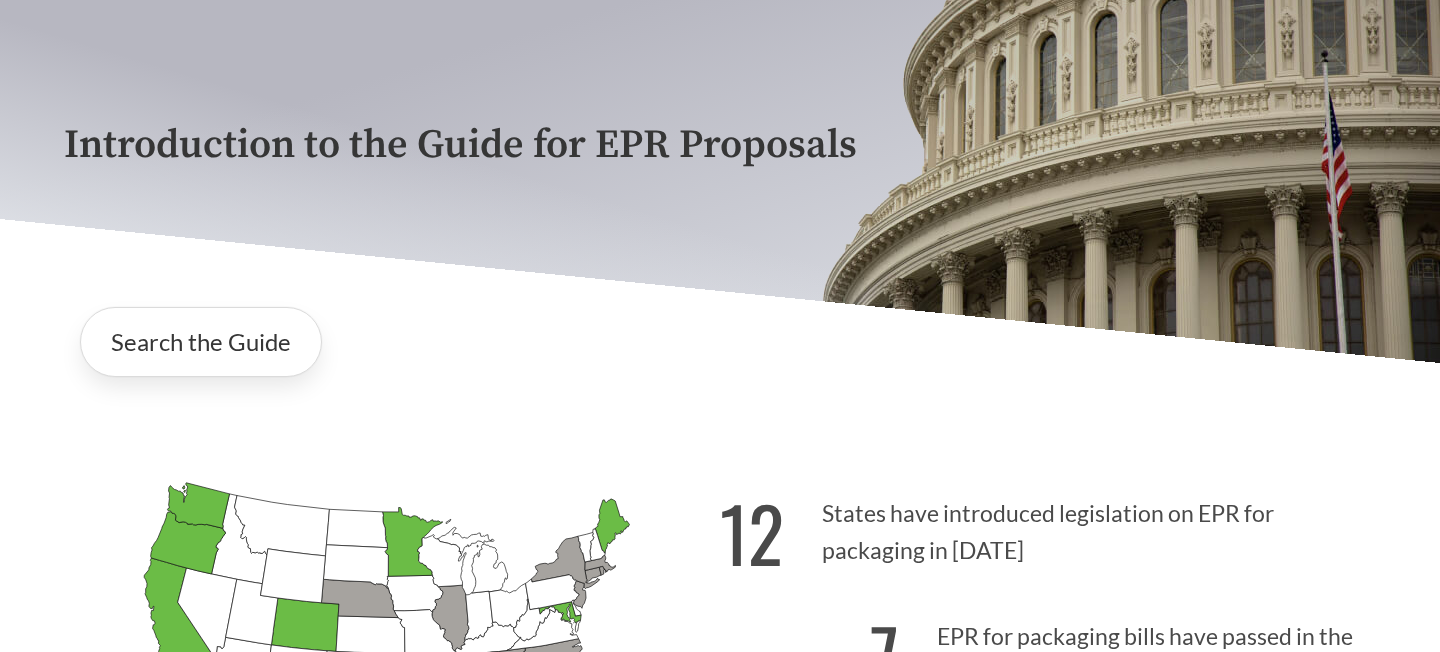 scroll, scrollTop: 463, scrollLeft: 0, axis: vertical 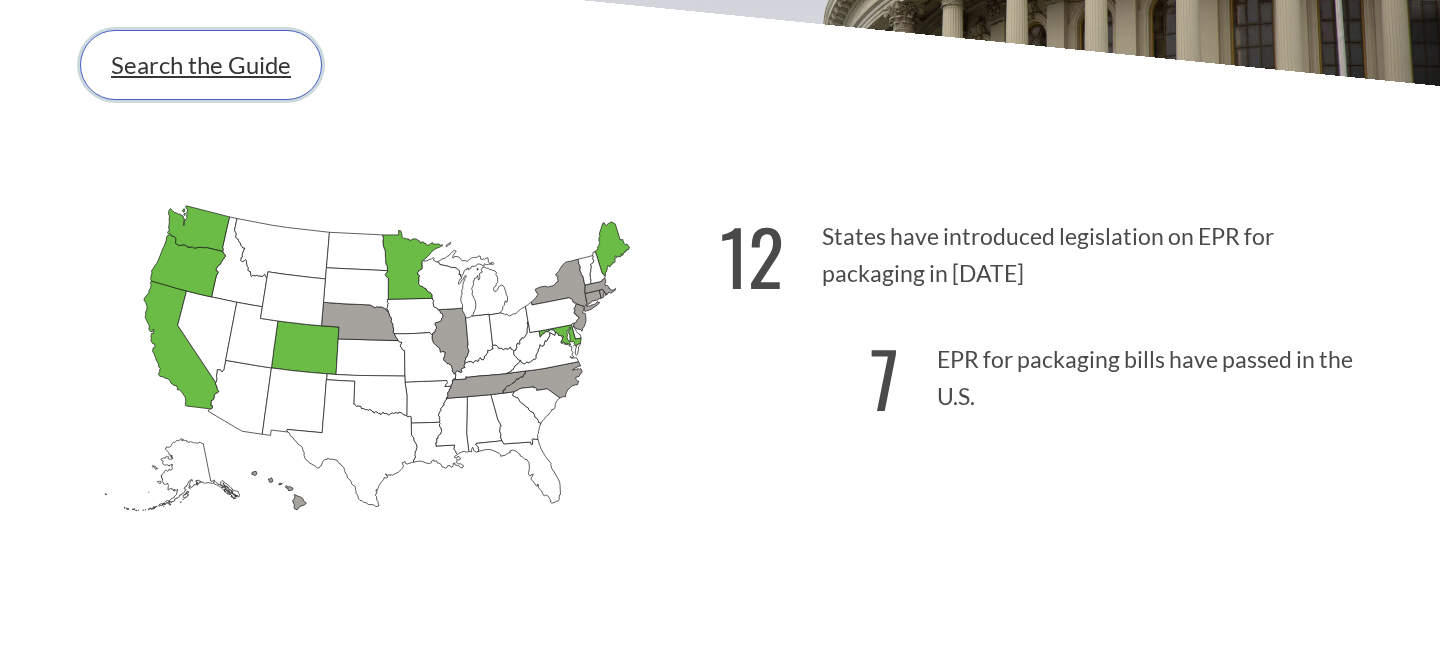 click on "Search the Guide" at bounding box center [201, 65] 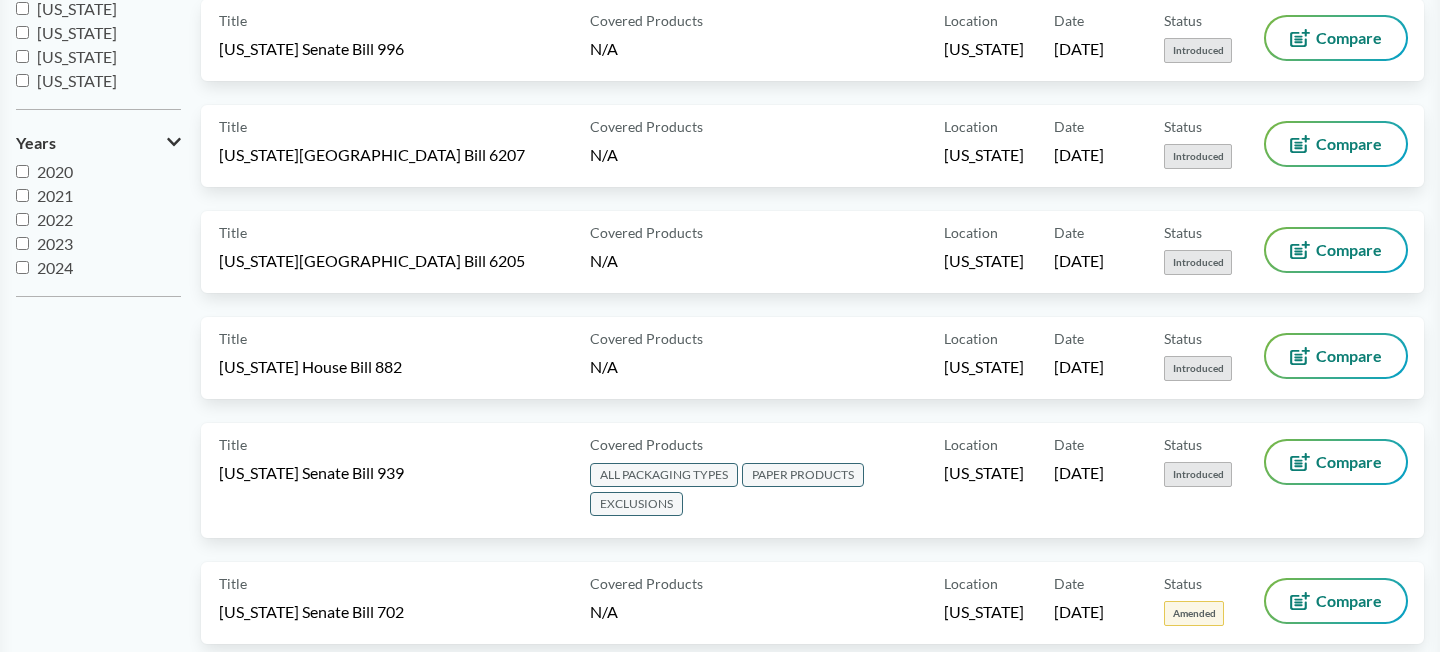 scroll, scrollTop: 474, scrollLeft: 0, axis: vertical 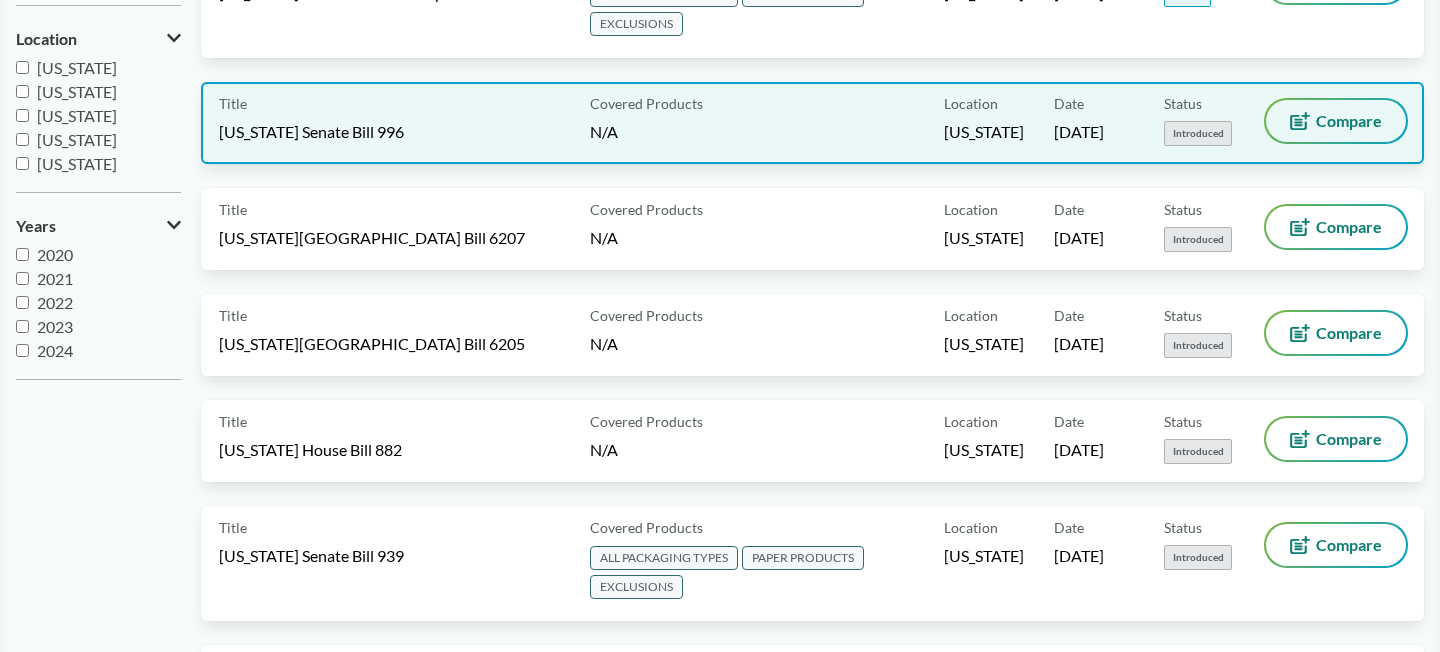 click on "Compare" at bounding box center [1349, 121] 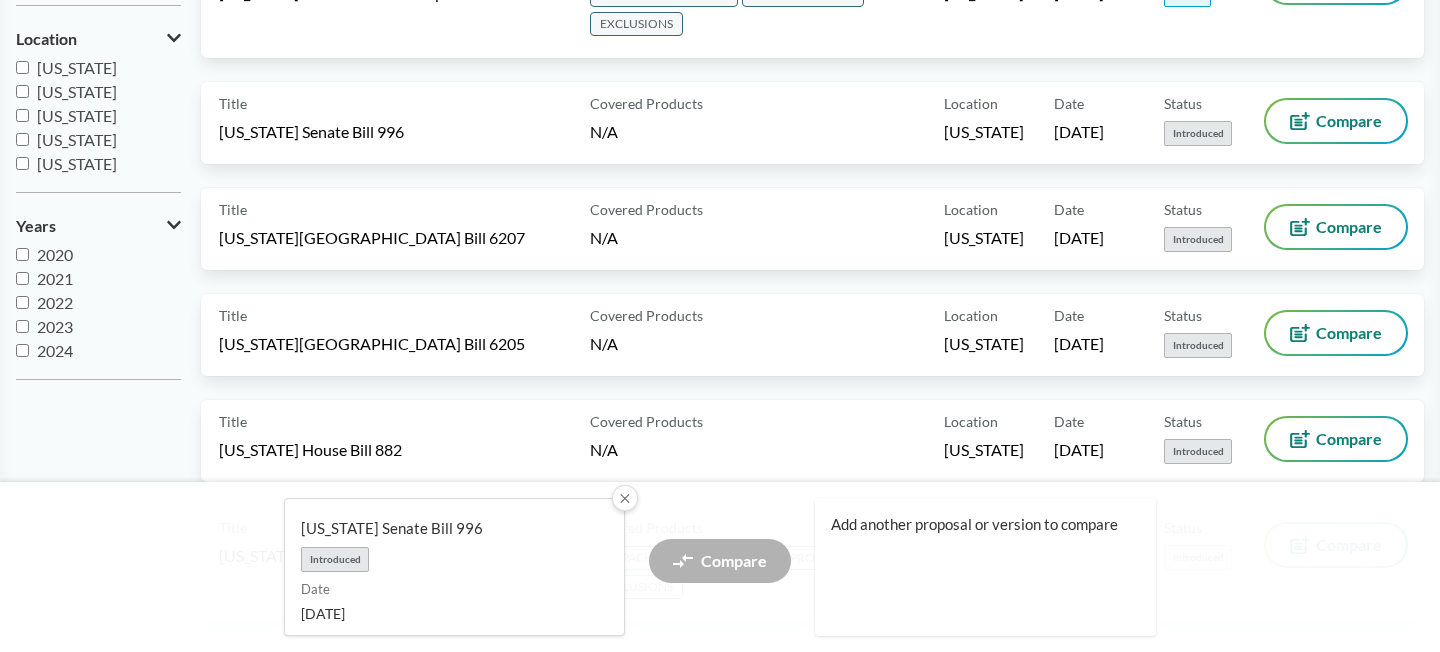 click on "✕" at bounding box center (625, 498) 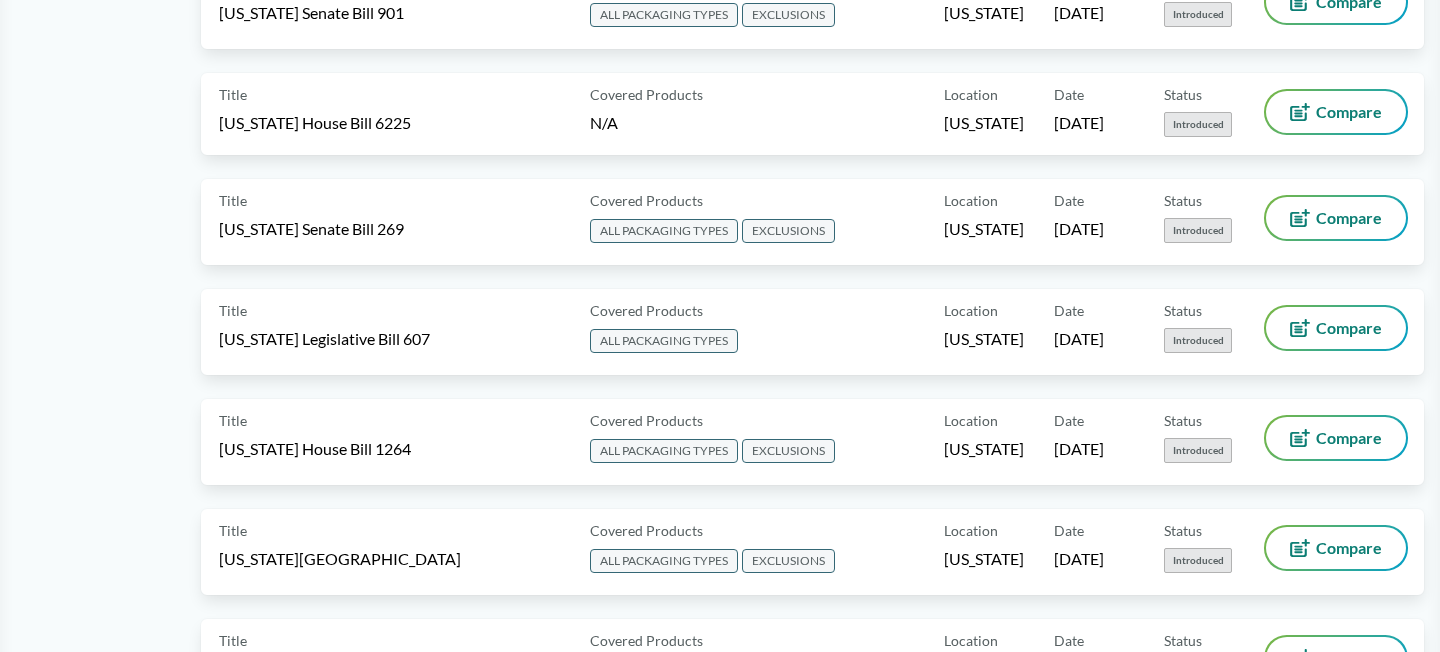 scroll, scrollTop: 1489, scrollLeft: 0, axis: vertical 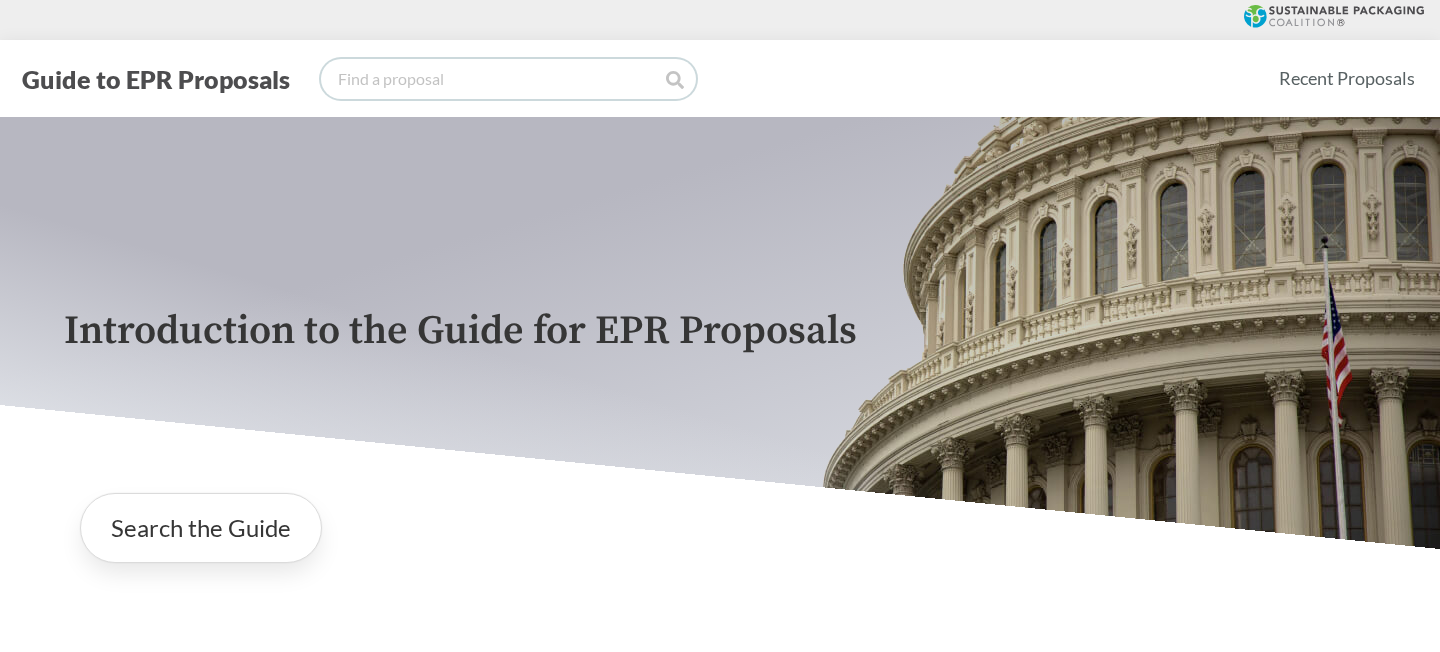 click at bounding box center (508, 79) 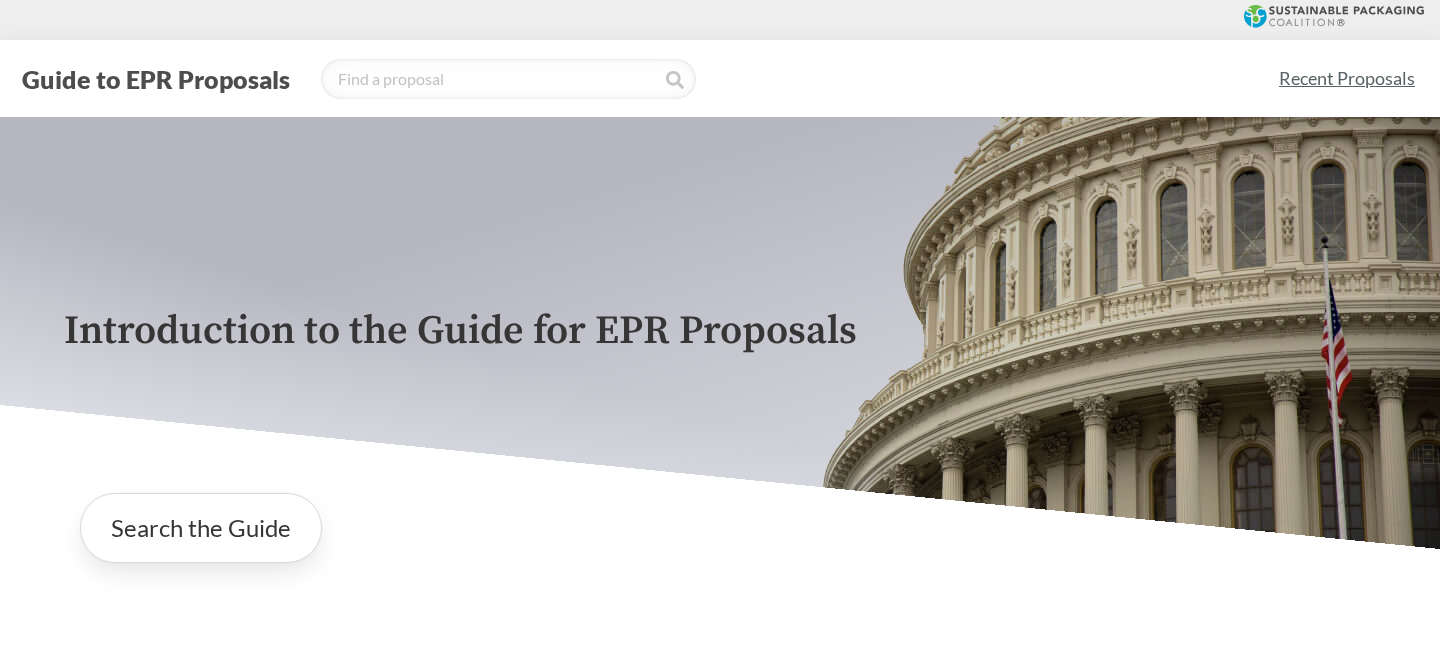 click on "Recent Proposals" at bounding box center (1347, 78) 